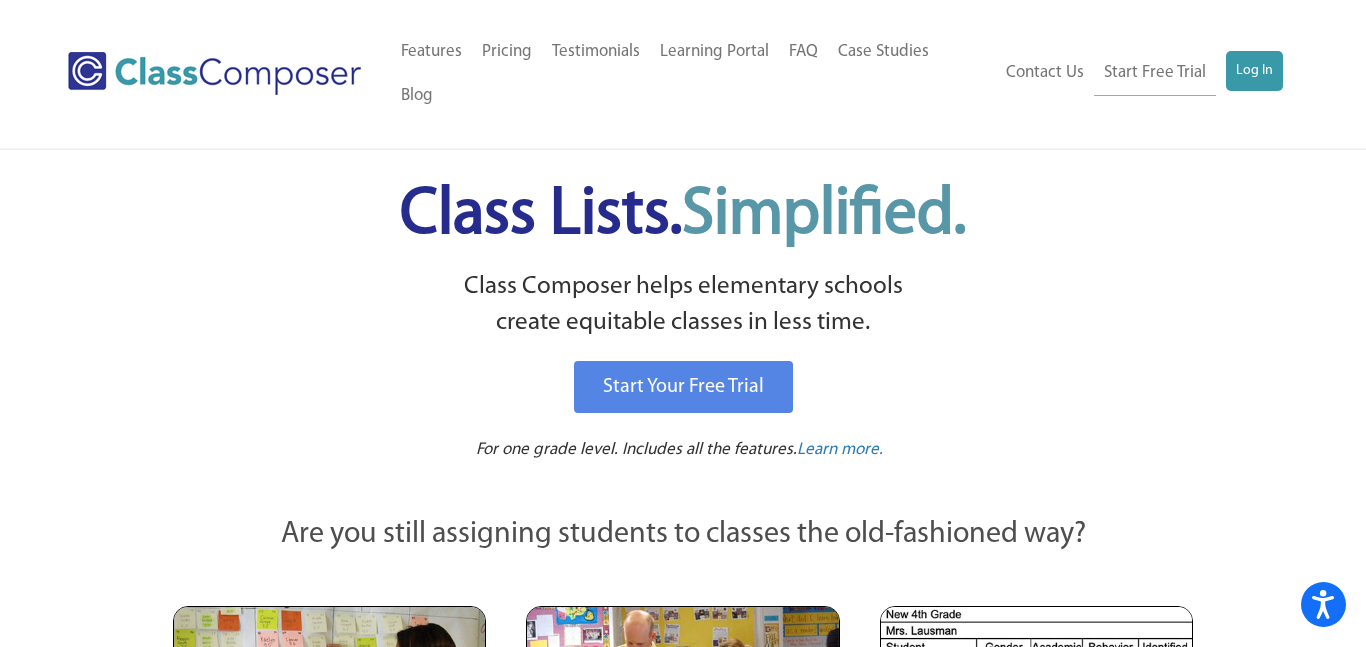 scroll, scrollTop: 0, scrollLeft: 0, axis: both 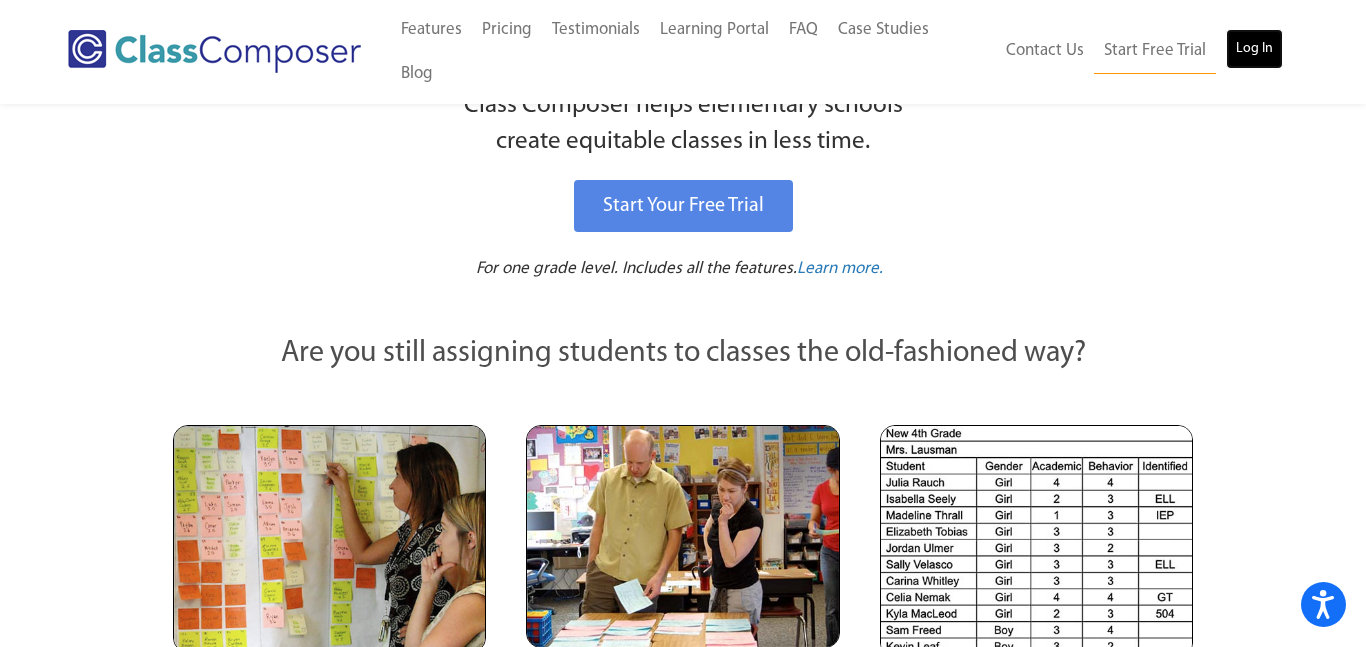 click on "Log In" at bounding box center (1254, 49) 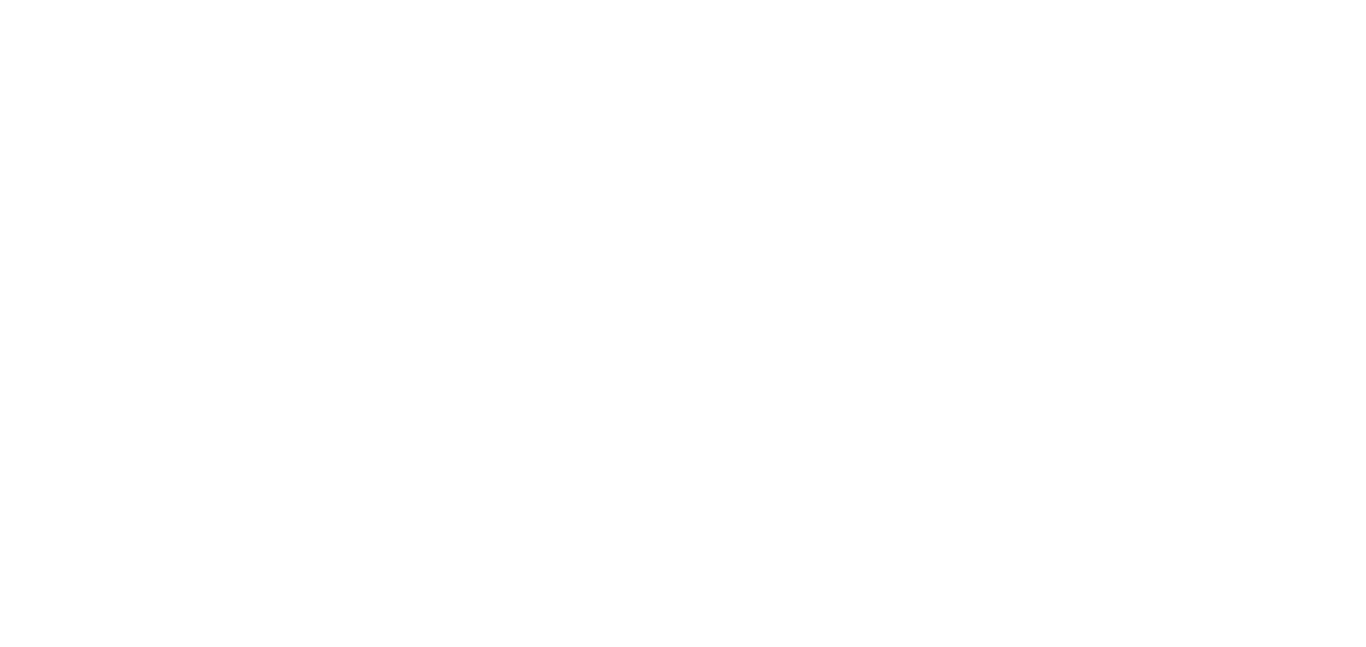 scroll, scrollTop: 0, scrollLeft: 0, axis: both 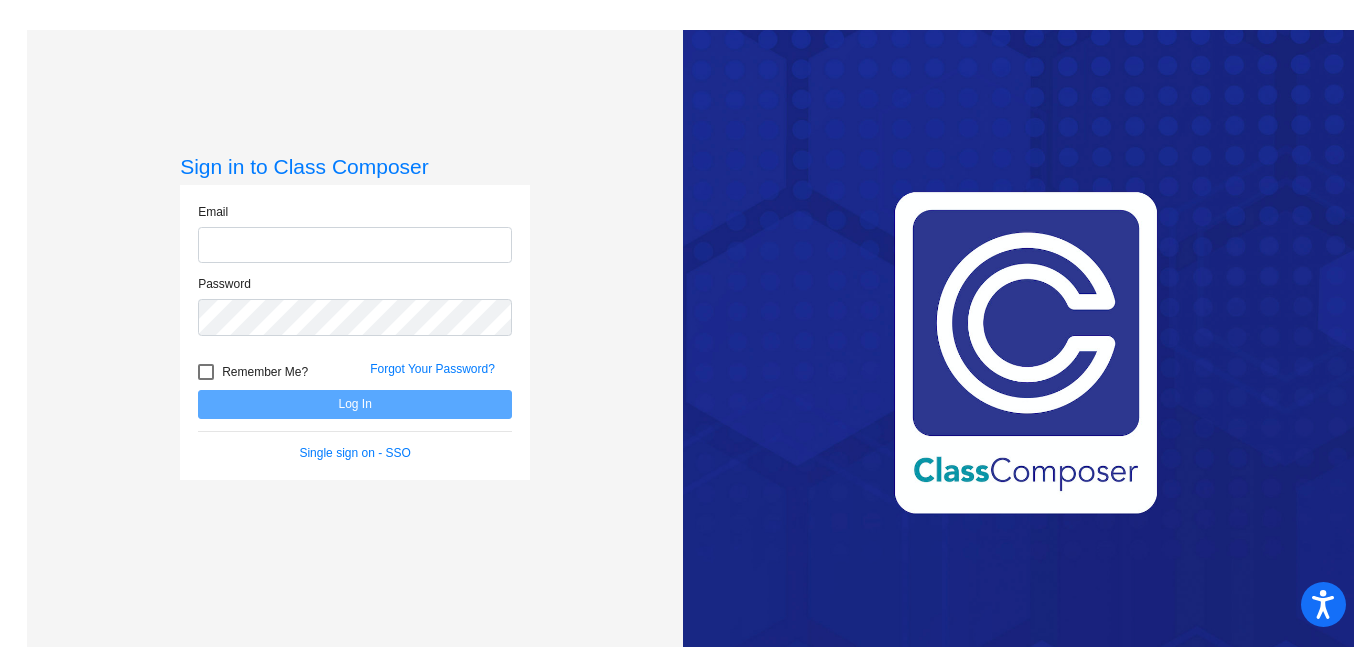 type on "sprater@danville.k12.in.us" 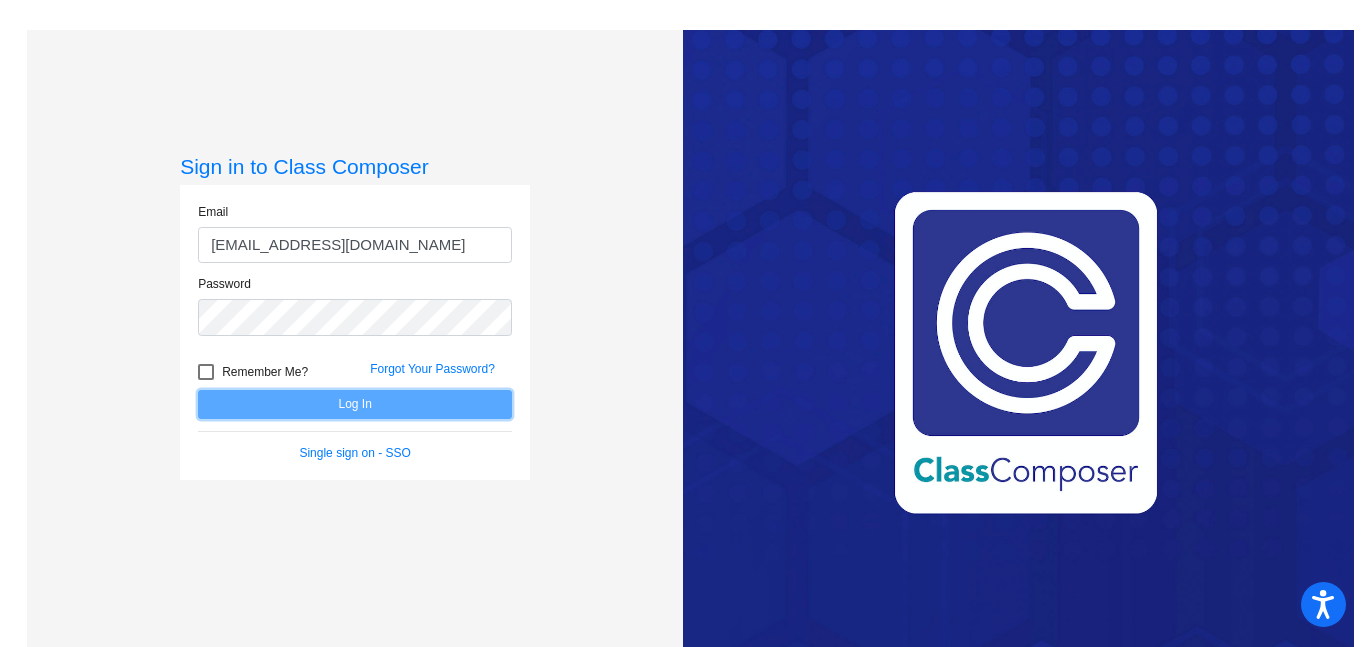 click on "Log In" 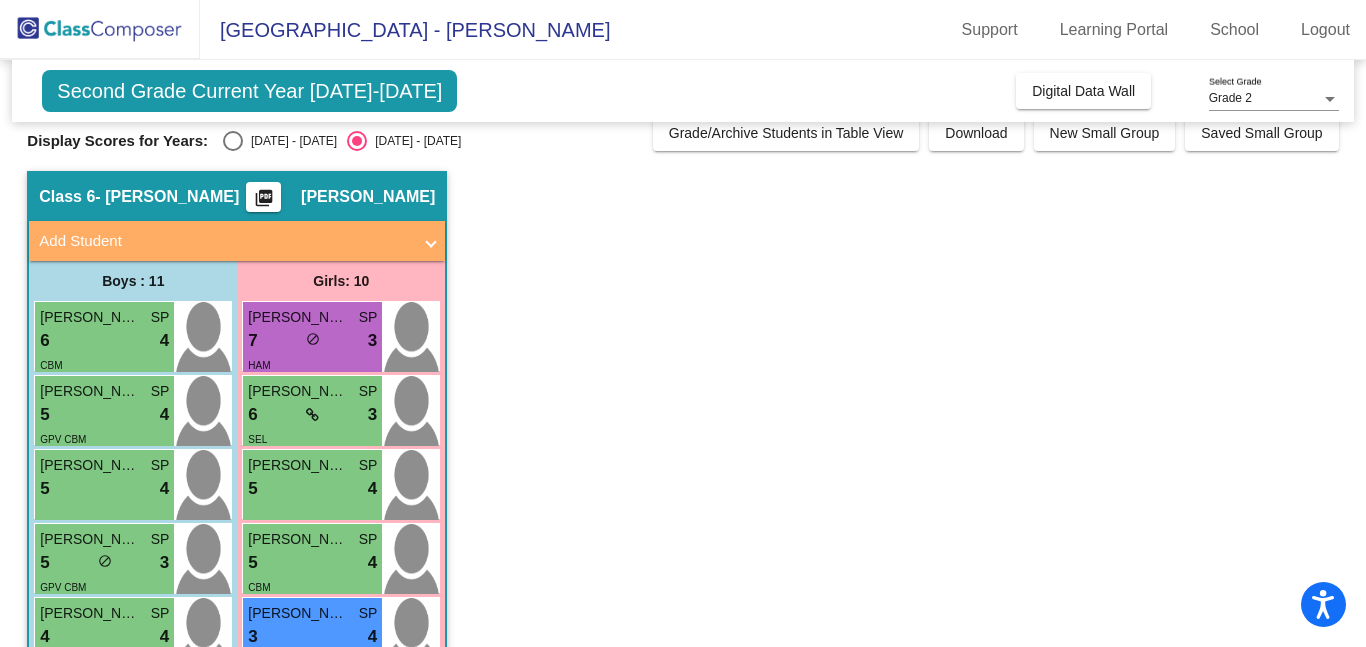 scroll, scrollTop: 15, scrollLeft: 0, axis: vertical 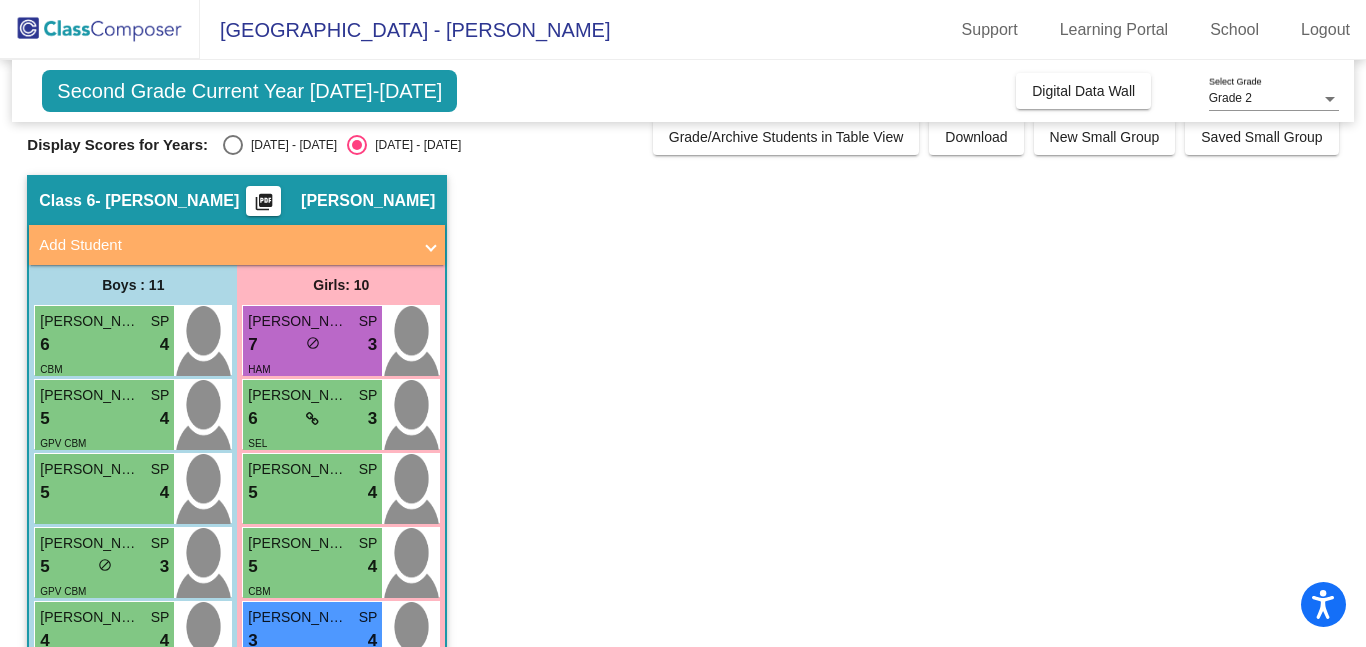 click on "picture_as_pdf" 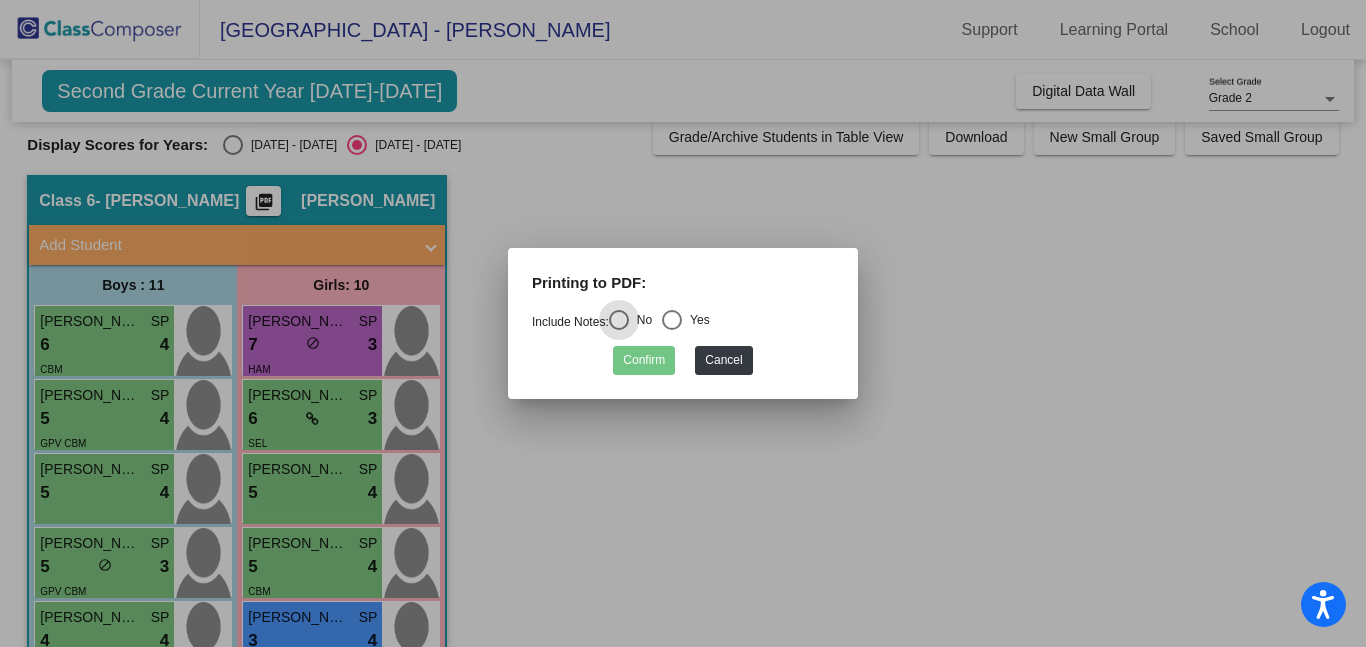 click at bounding box center (672, 320) 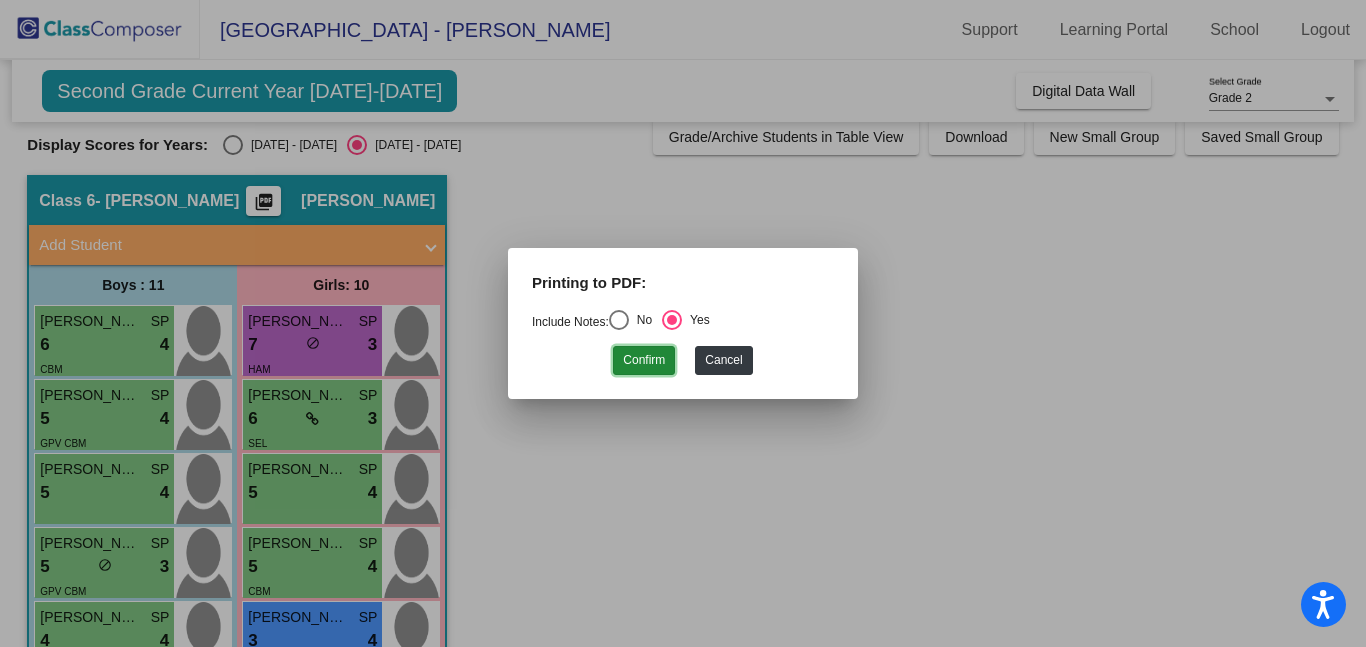 click on "Confirm" at bounding box center (644, 360) 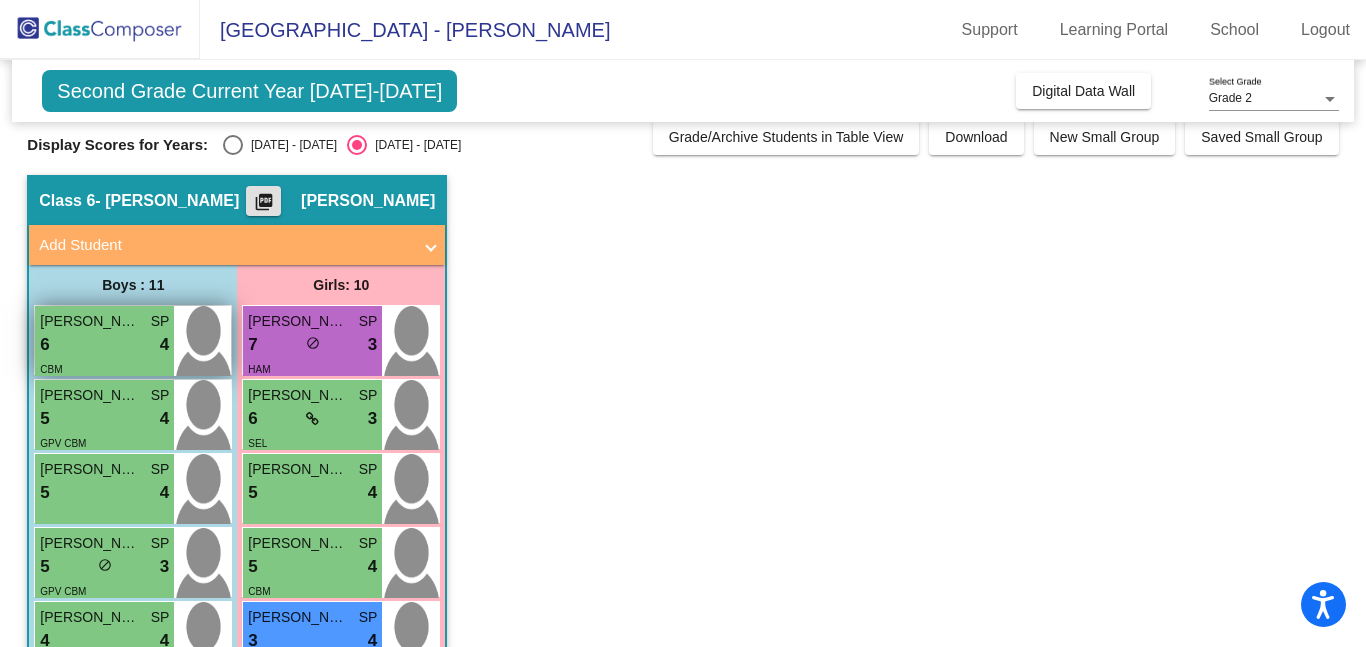 click on "6 lock do_not_disturb_alt 4" at bounding box center (104, 345) 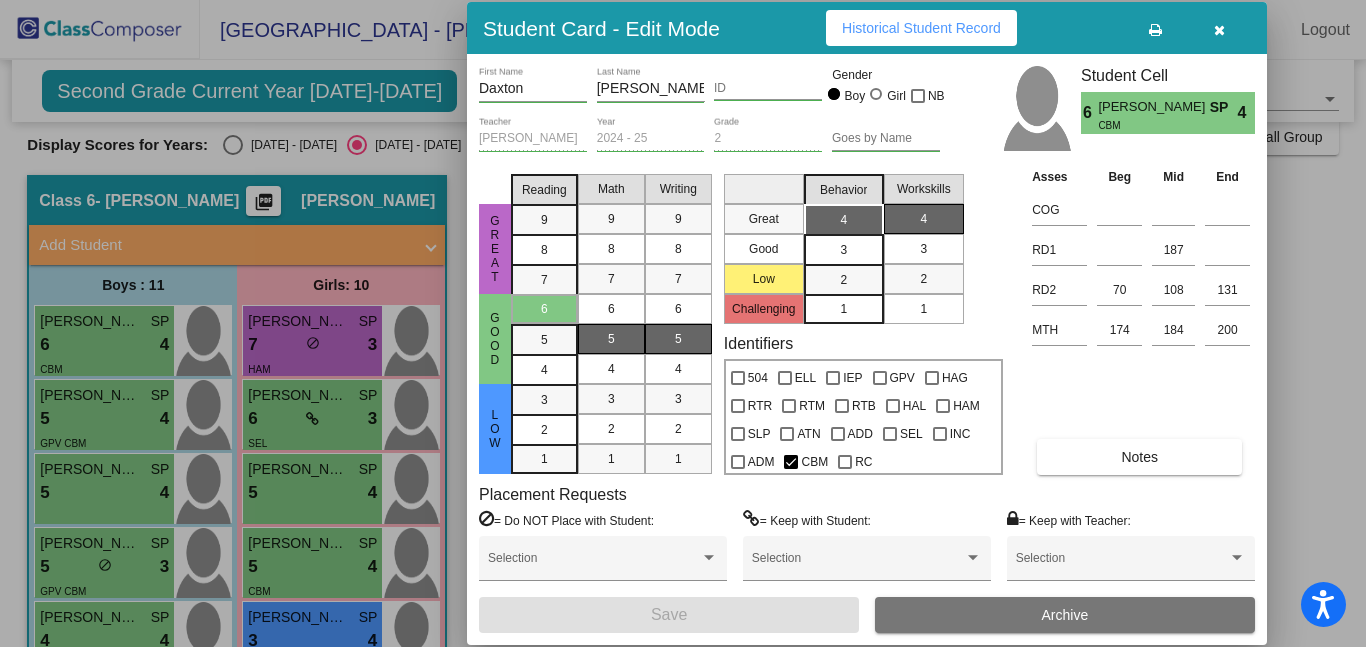 click on "Historical Student Record" at bounding box center [921, 28] 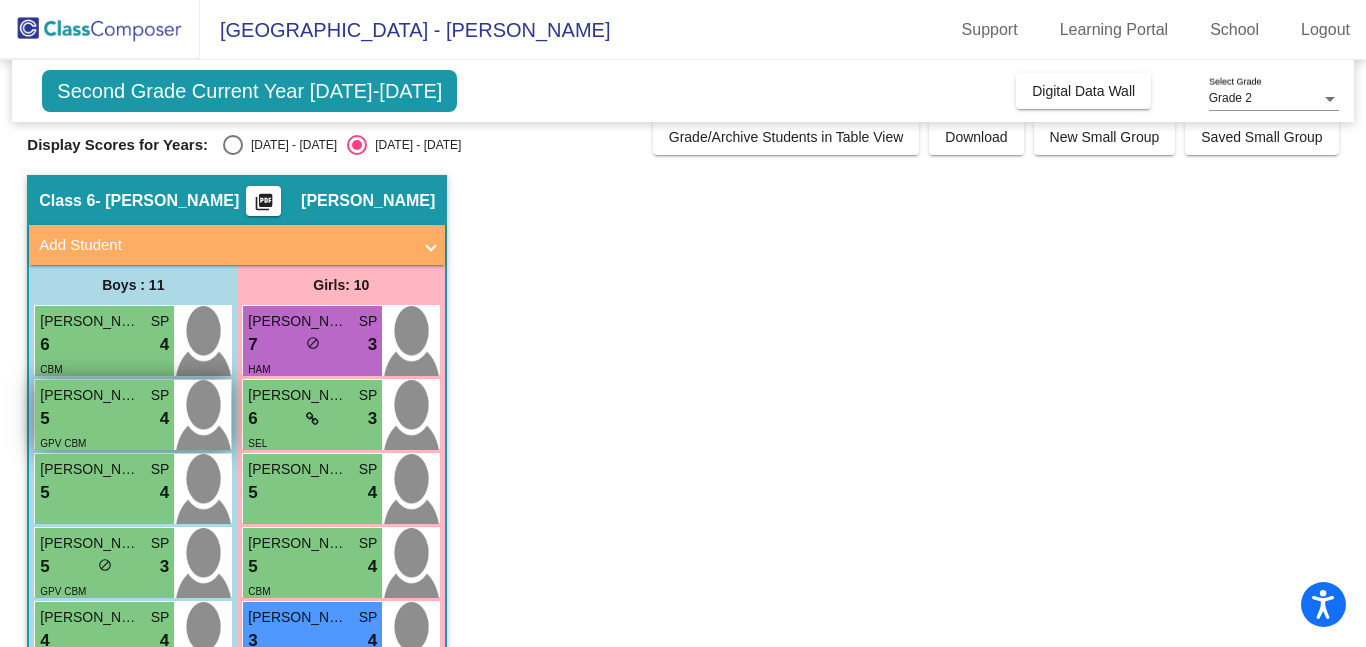 click on "5 lock do_not_disturb_alt 4" at bounding box center (104, 419) 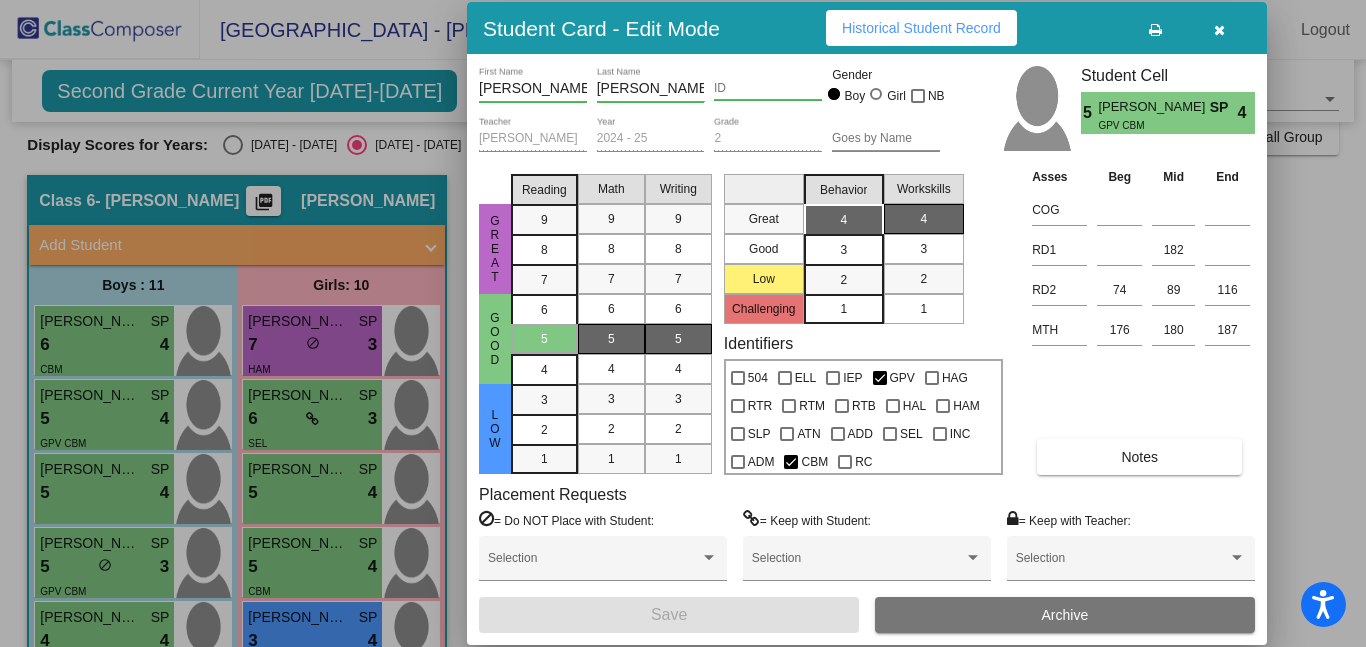 click on "Historical Student Record" at bounding box center [921, 28] 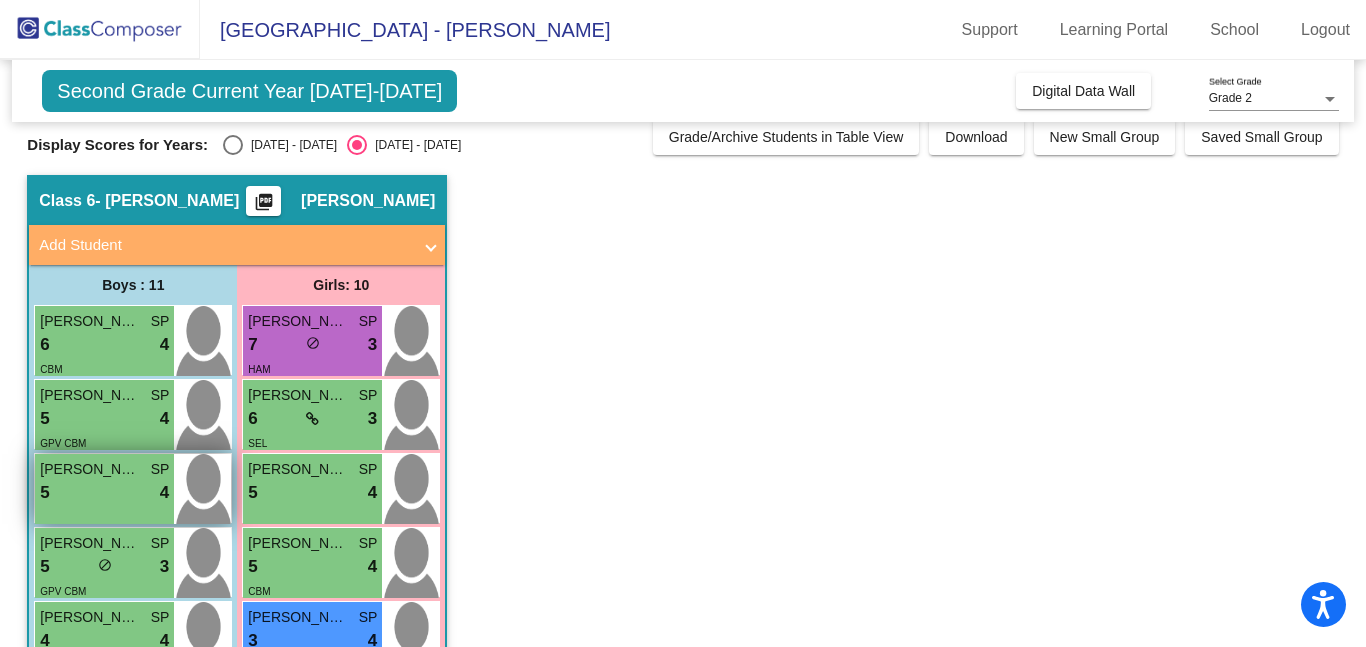click on "5 lock do_not_disturb_alt 4" at bounding box center [104, 493] 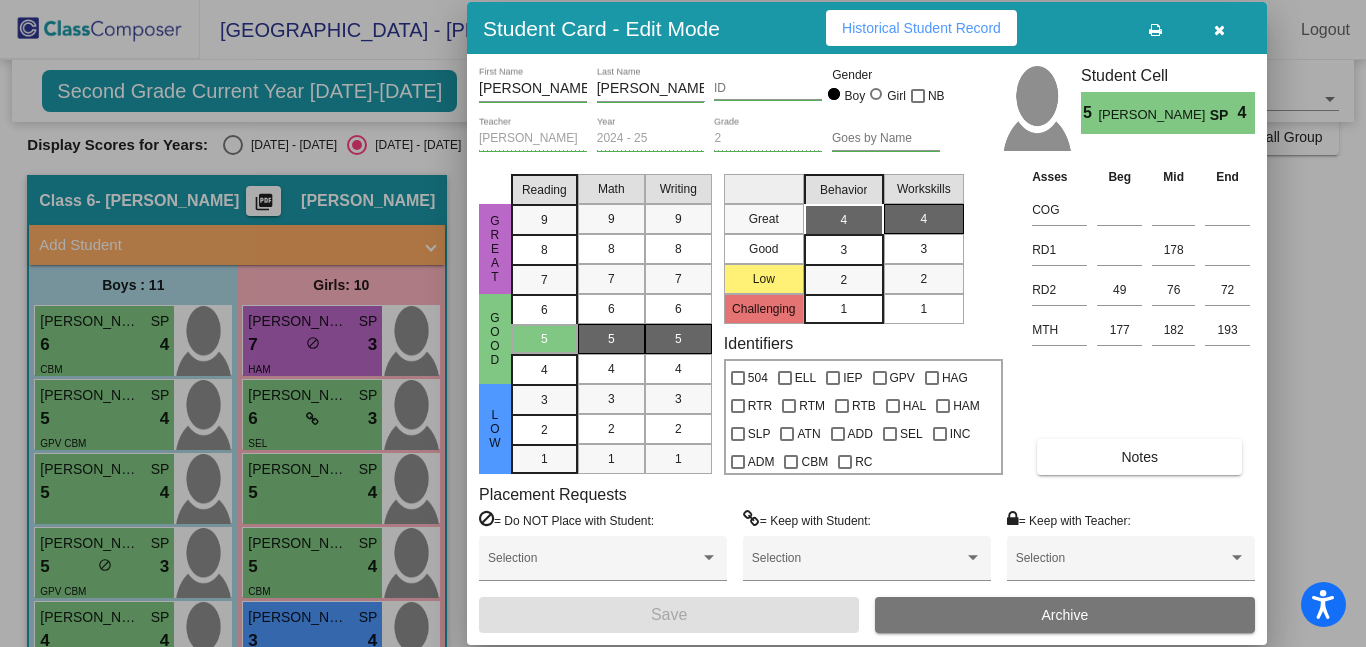 click on "Historical Student Record" at bounding box center (921, 28) 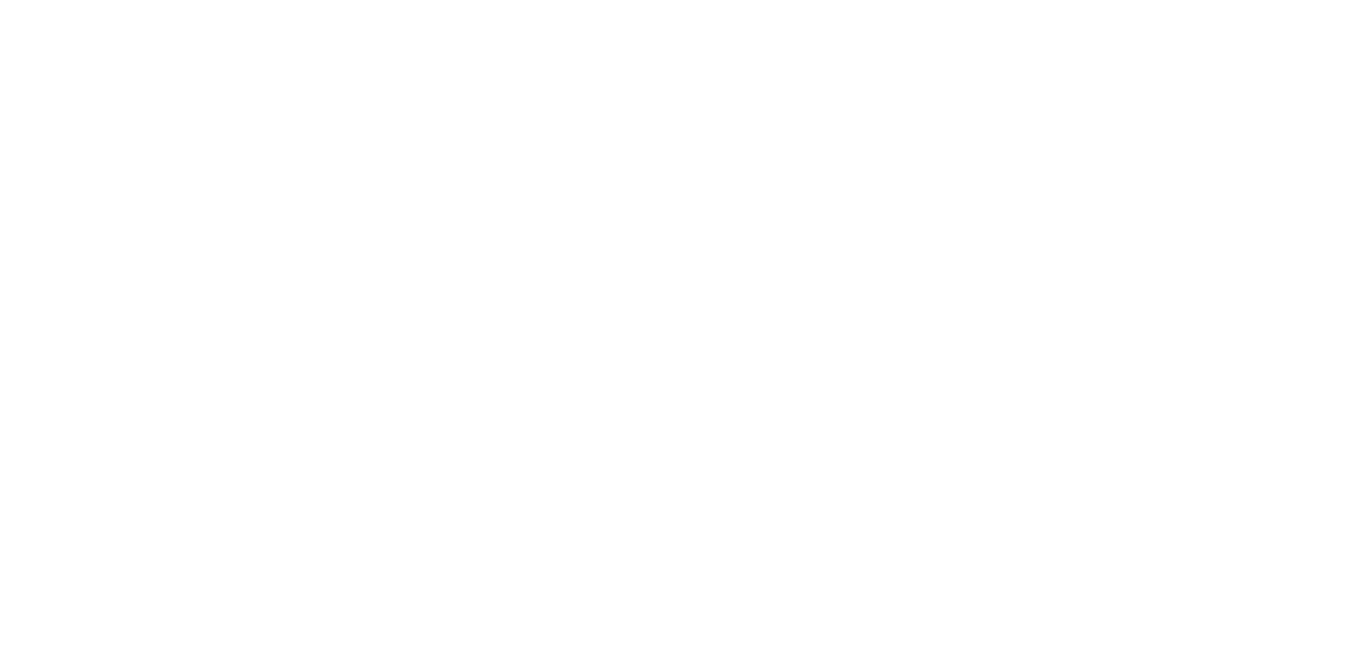 scroll, scrollTop: 0, scrollLeft: 0, axis: both 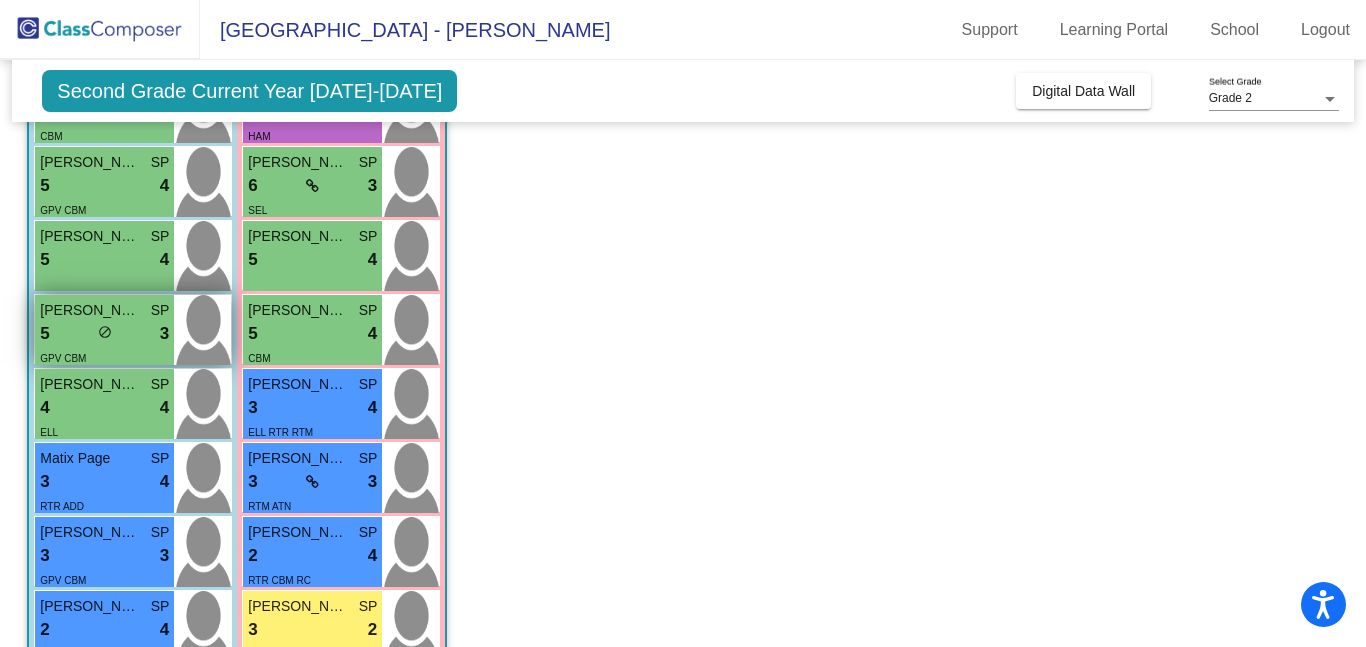 click on "5 lock do_not_disturb_alt 3" at bounding box center (104, 334) 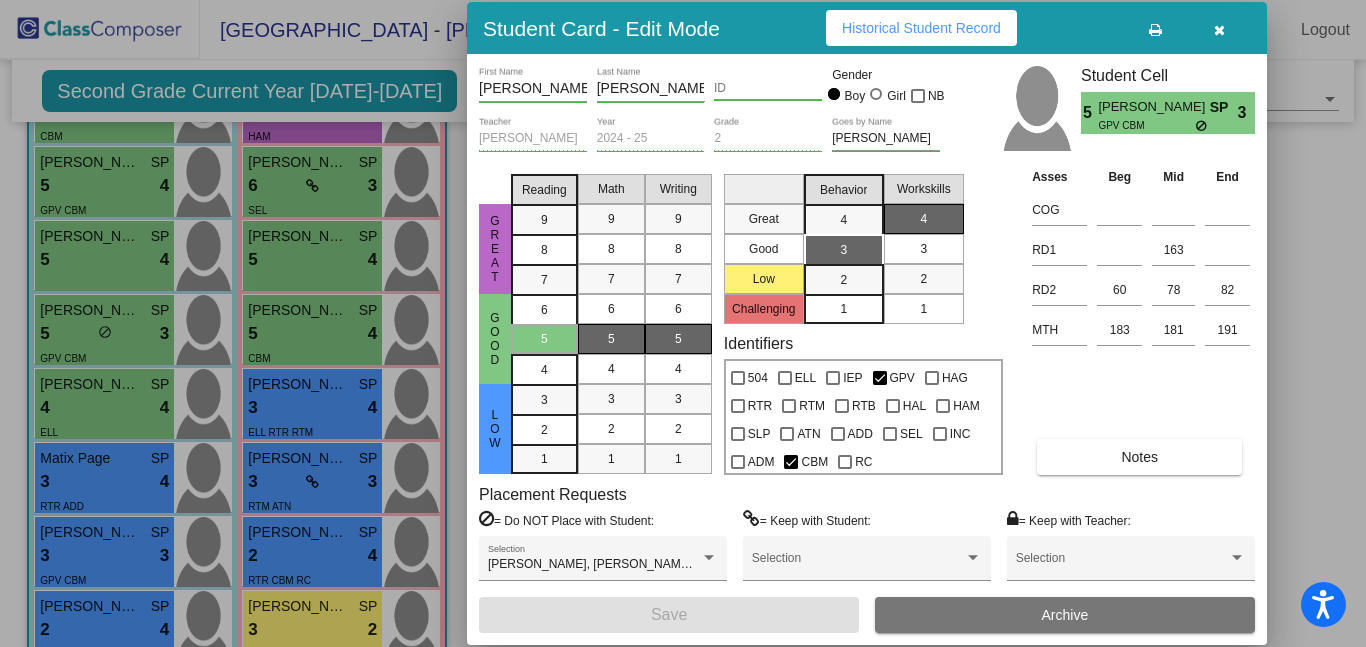 click on "Historical Student Record" at bounding box center [921, 28] 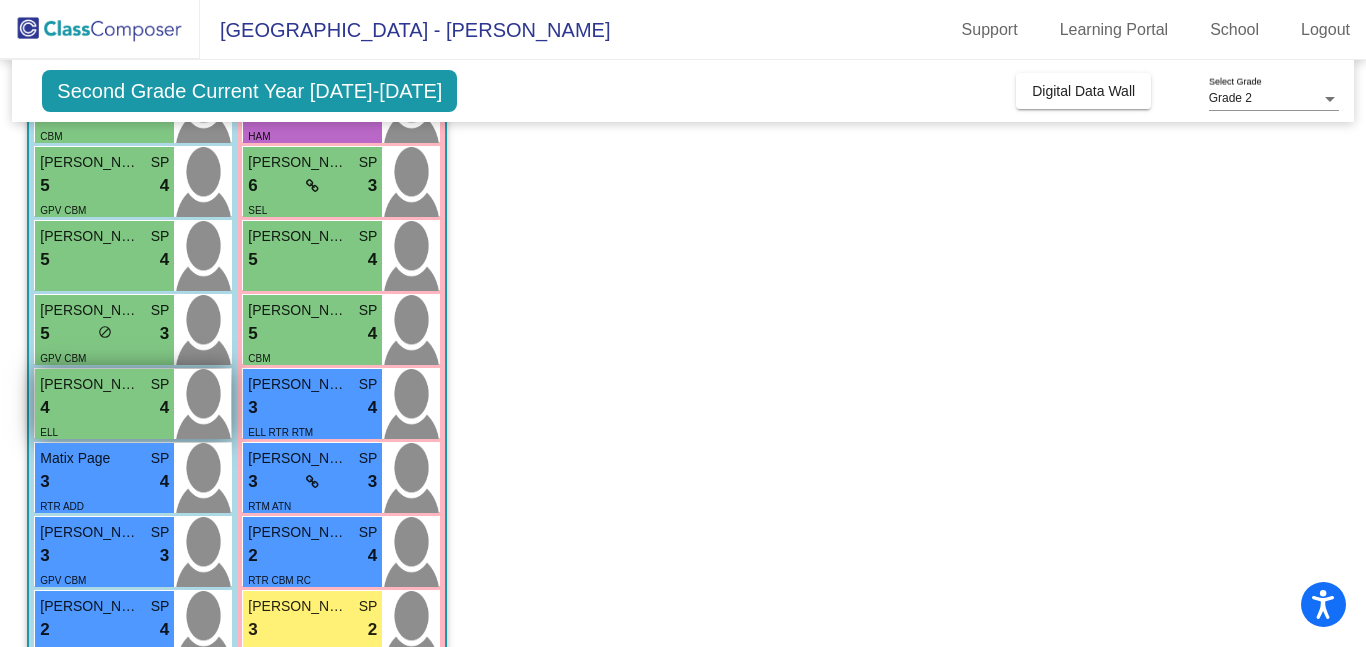 click on "4 lock do_not_disturb_alt 4" at bounding box center (104, 408) 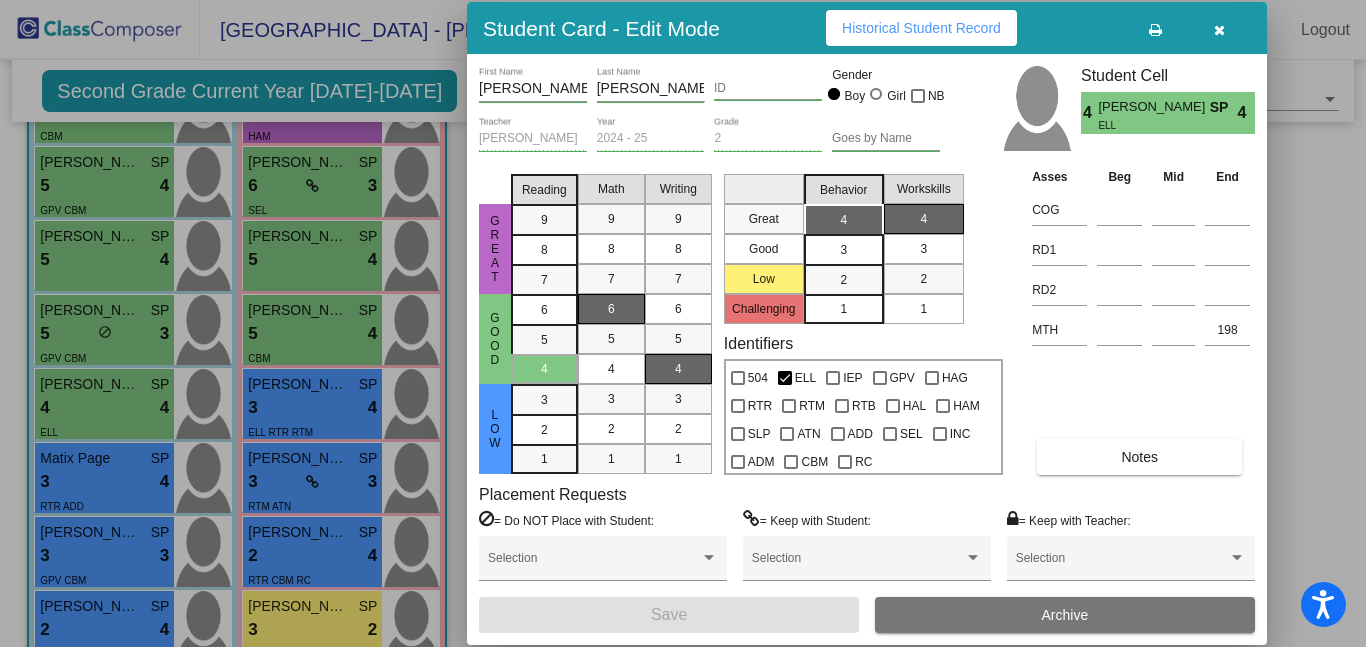 click at bounding box center (1219, 28) 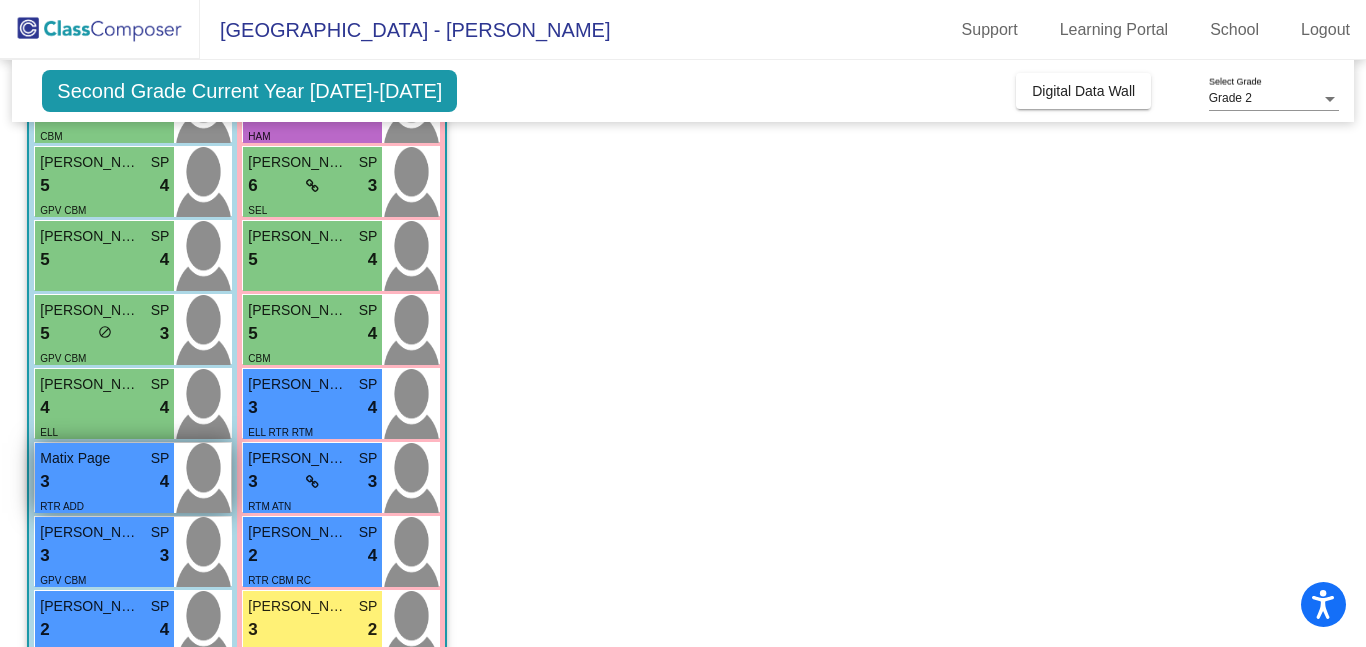 click on "3 lock do_not_disturb_alt 4" at bounding box center (104, 482) 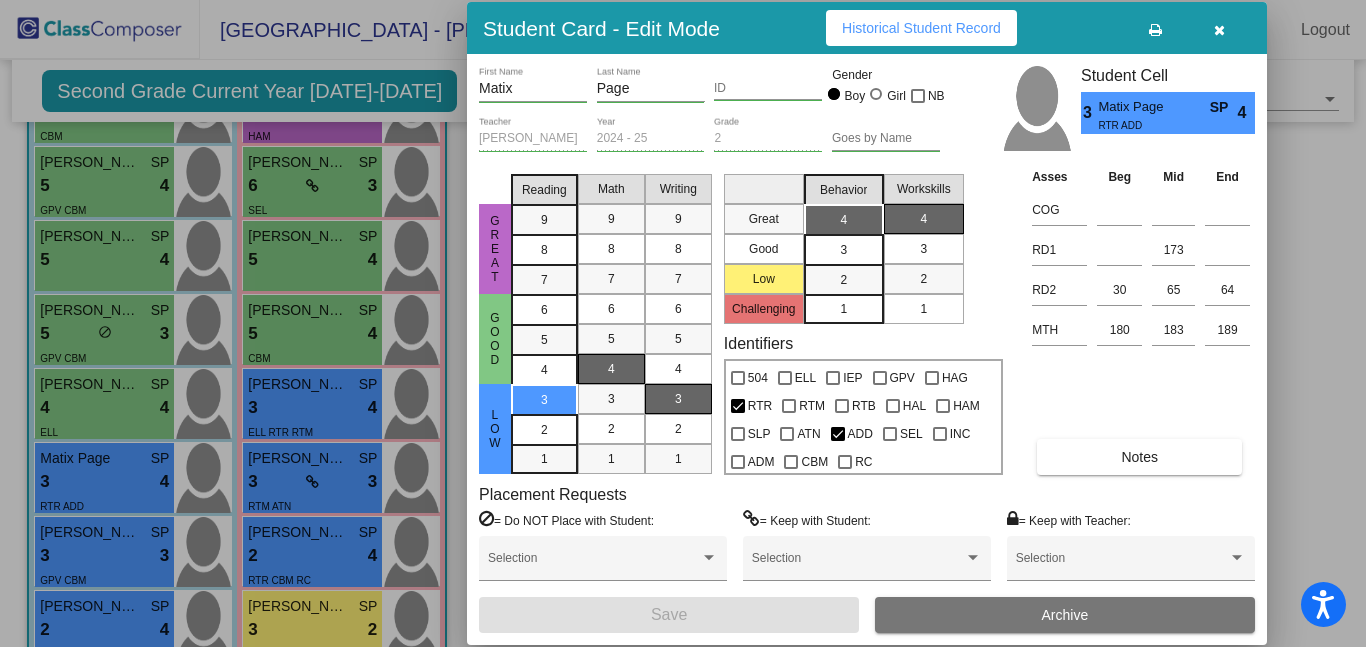 click on "Historical Student Record" at bounding box center [921, 28] 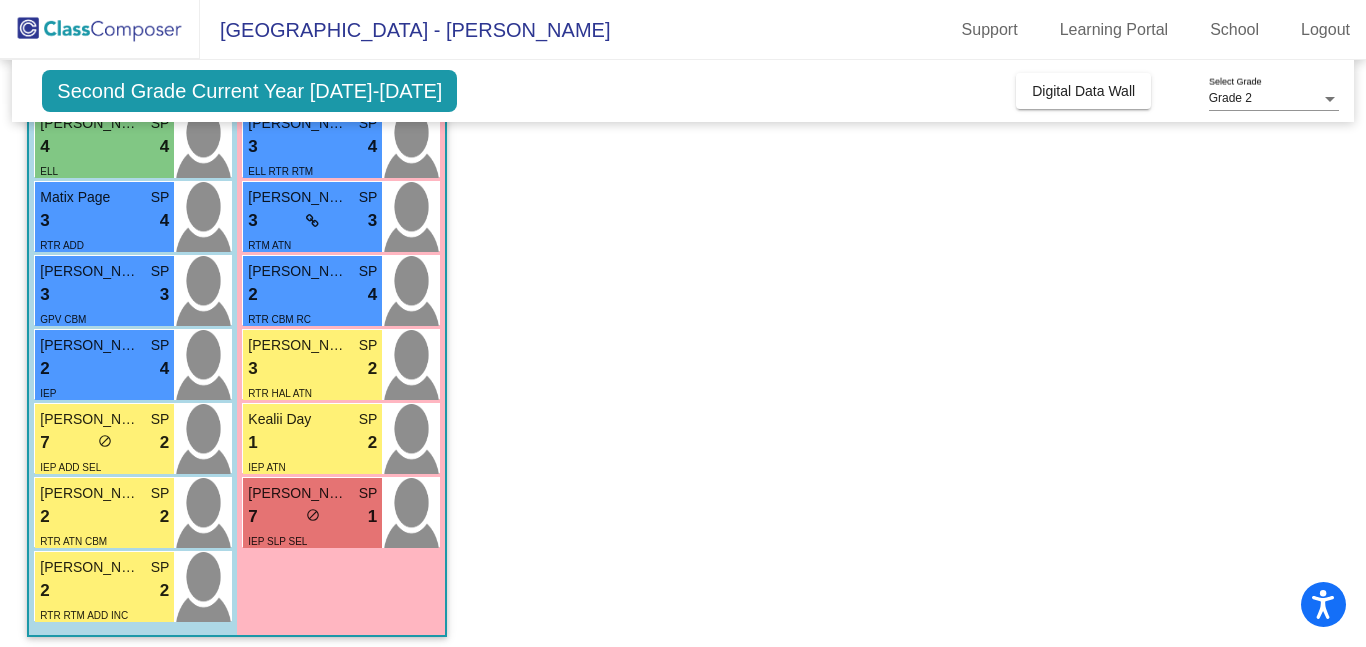 scroll, scrollTop: 519, scrollLeft: 0, axis: vertical 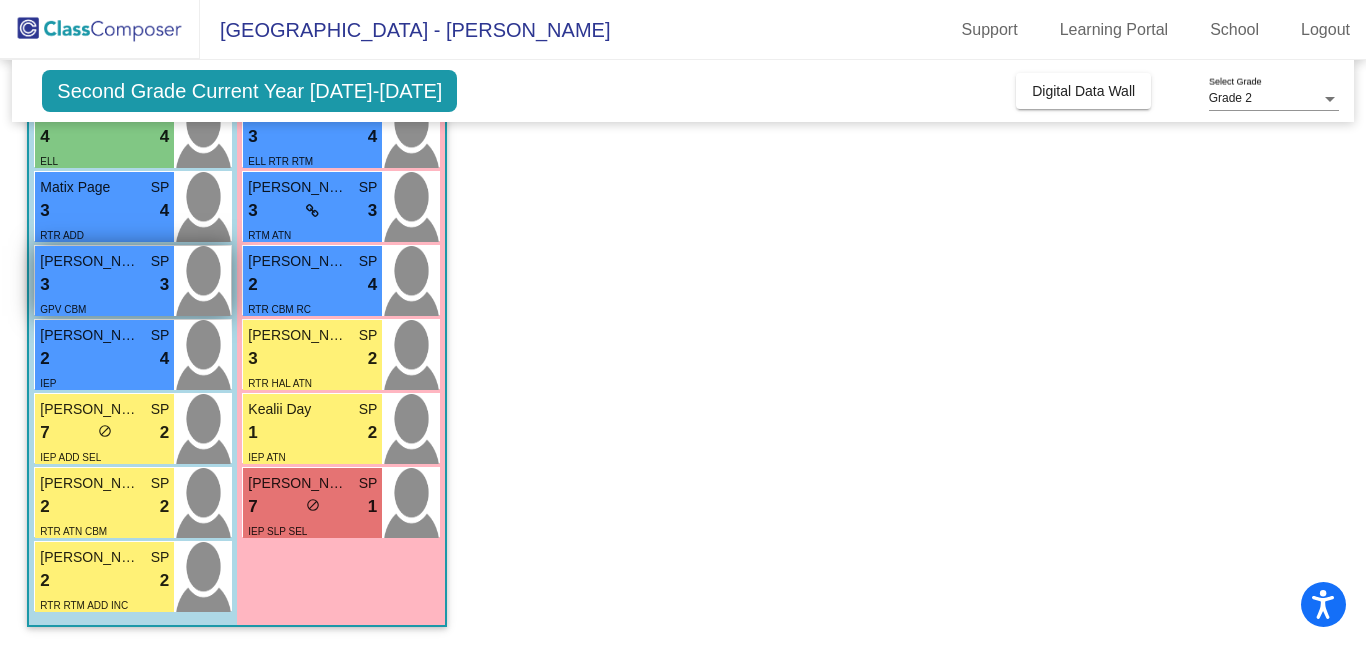 click on "3 lock do_not_disturb_alt 3" at bounding box center (104, 285) 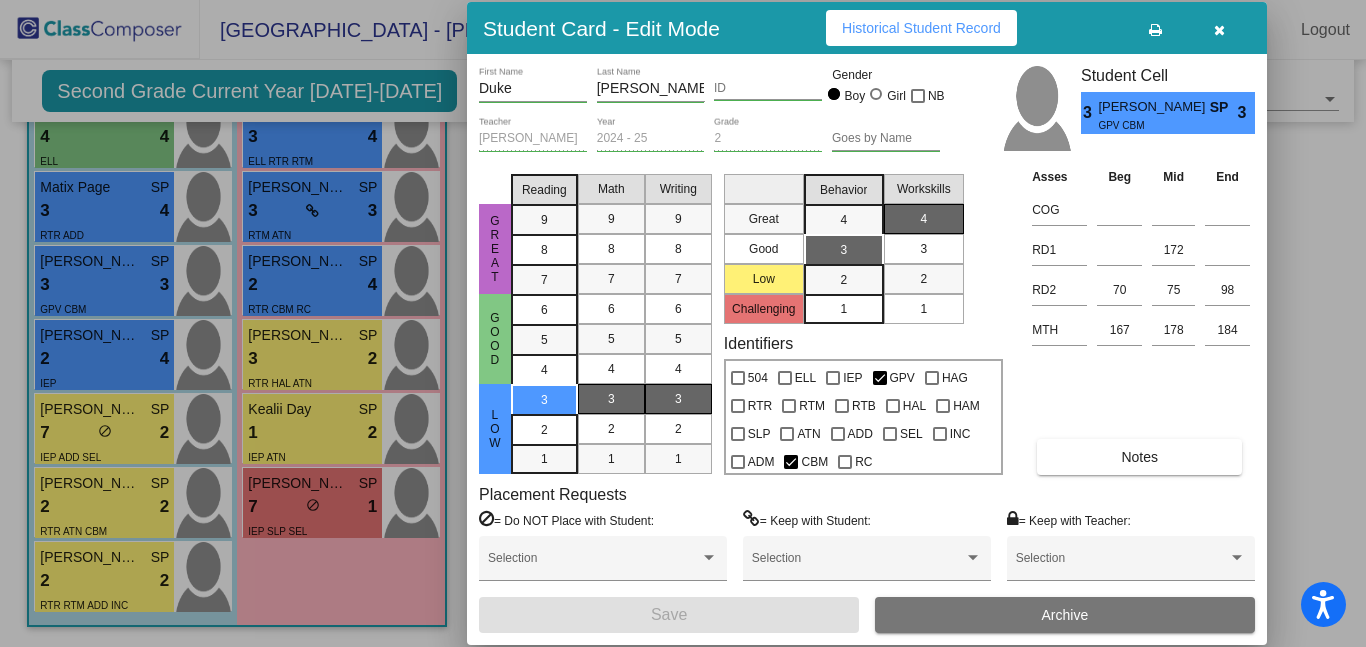 click on "Historical Student Record" at bounding box center (921, 28) 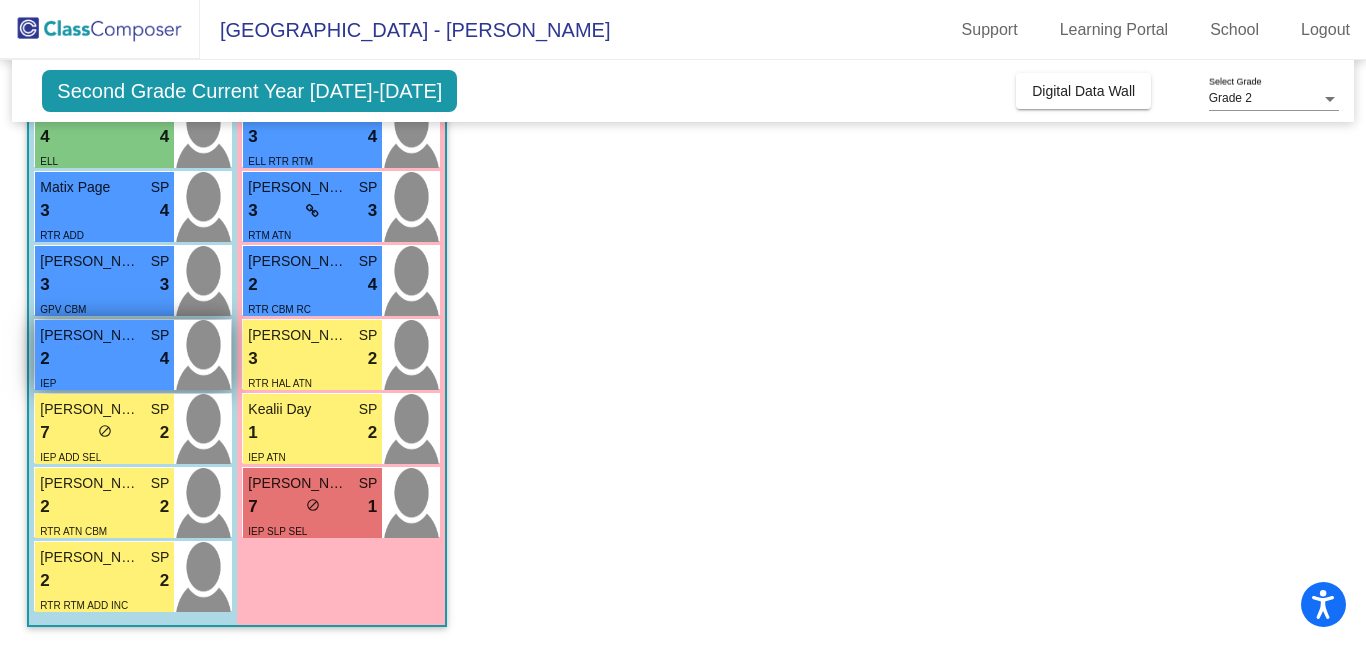 click on "2 lock do_not_disturb_alt 4" at bounding box center (104, 359) 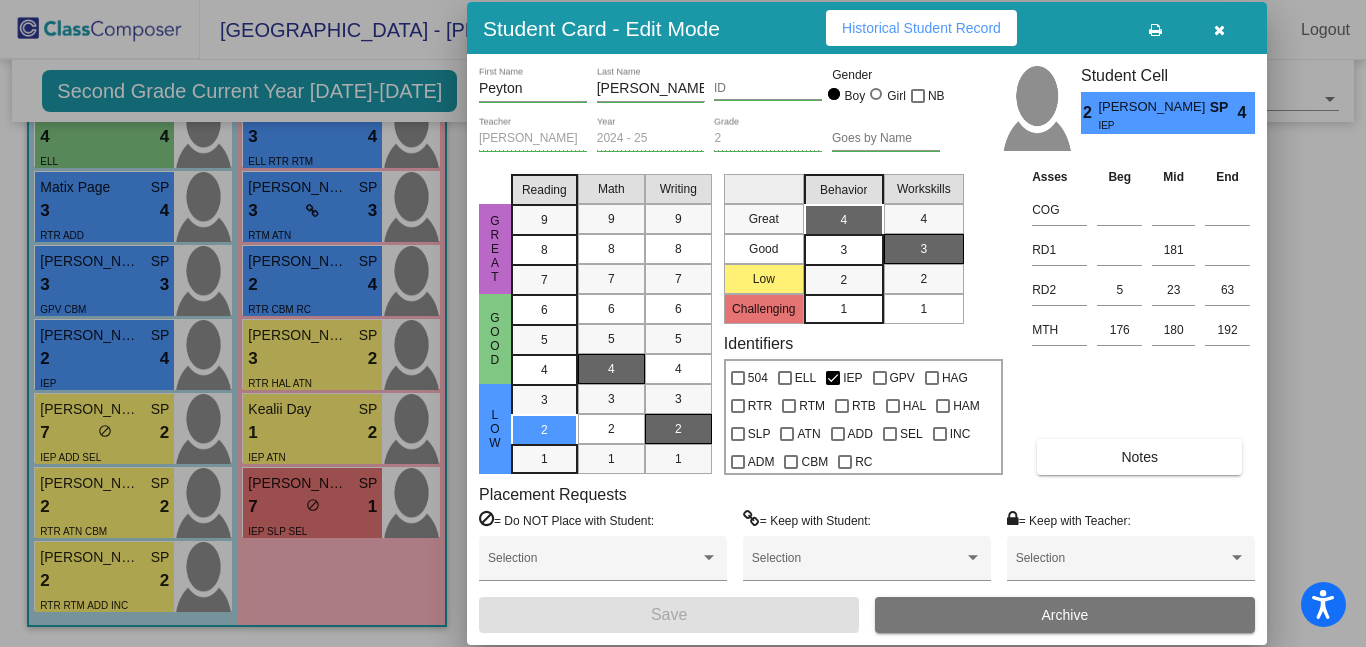 click on "Historical Student Record" at bounding box center [921, 28] 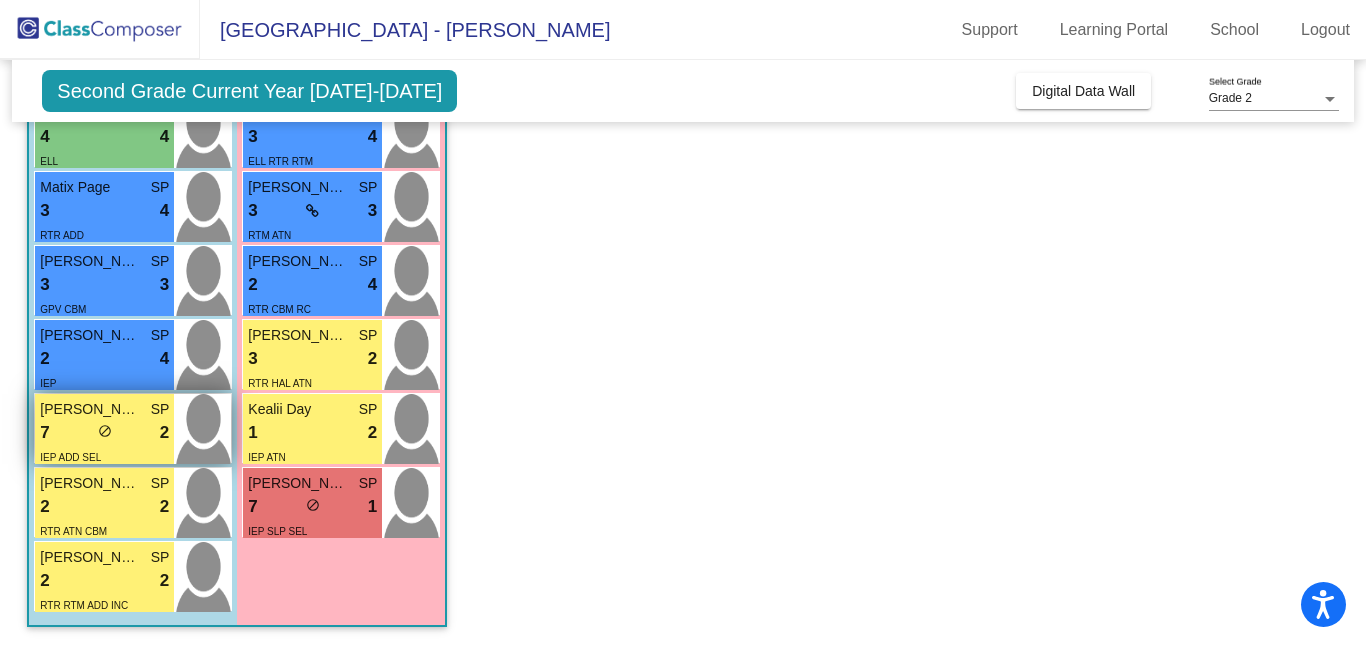 click on "7 lock do_not_disturb_alt 2" at bounding box center [104, 433] 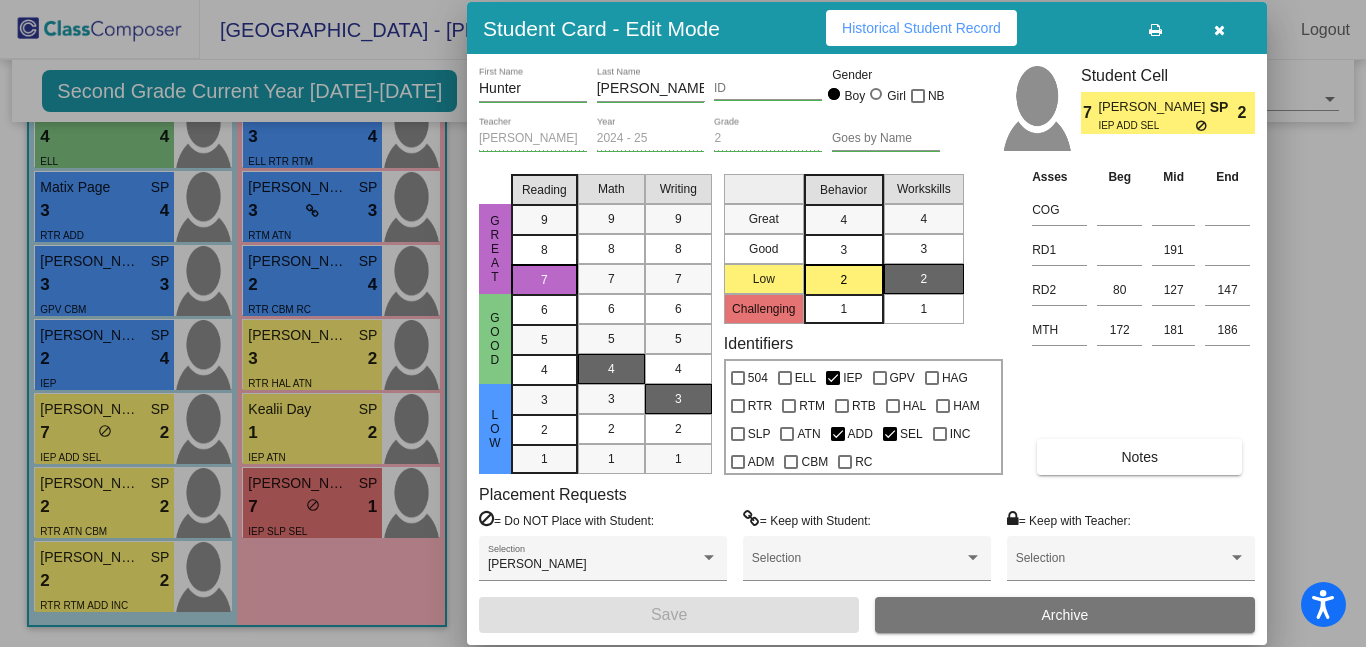 click on "Historical Student Record" at bounding box center (921, 28) 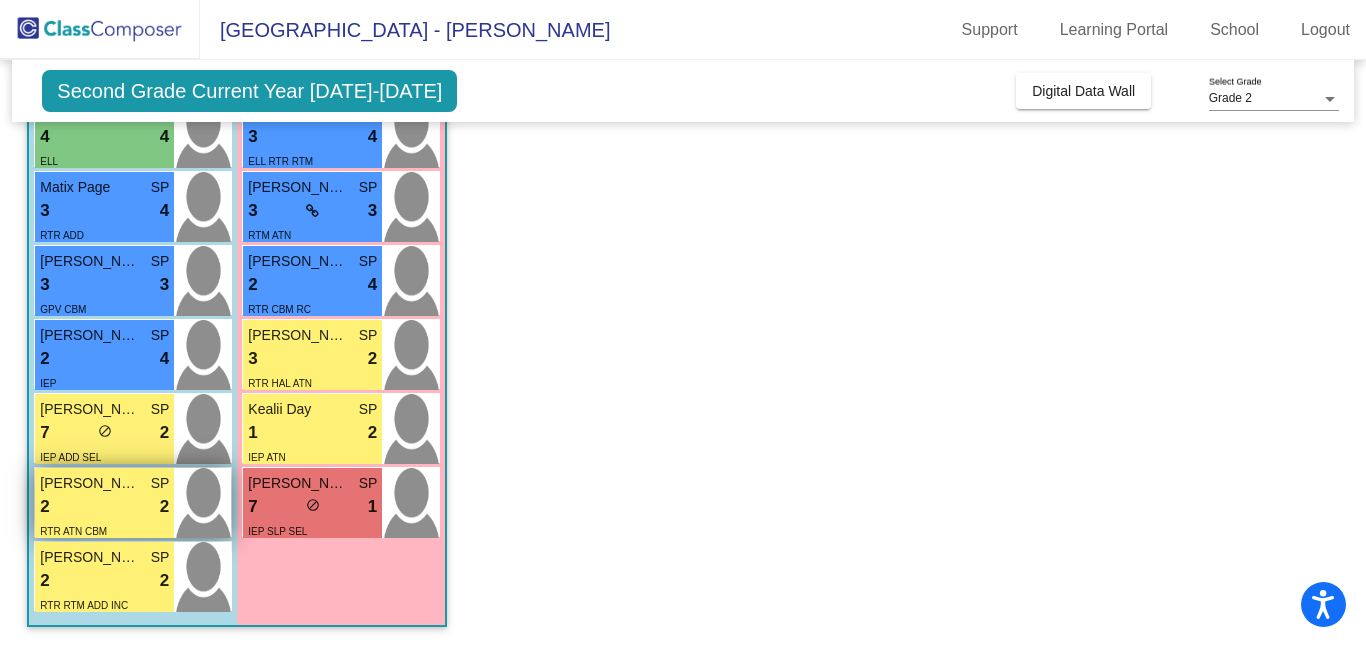 click on "2 lock do_not_disturb_alt 2" at bounding box center (104, 507) 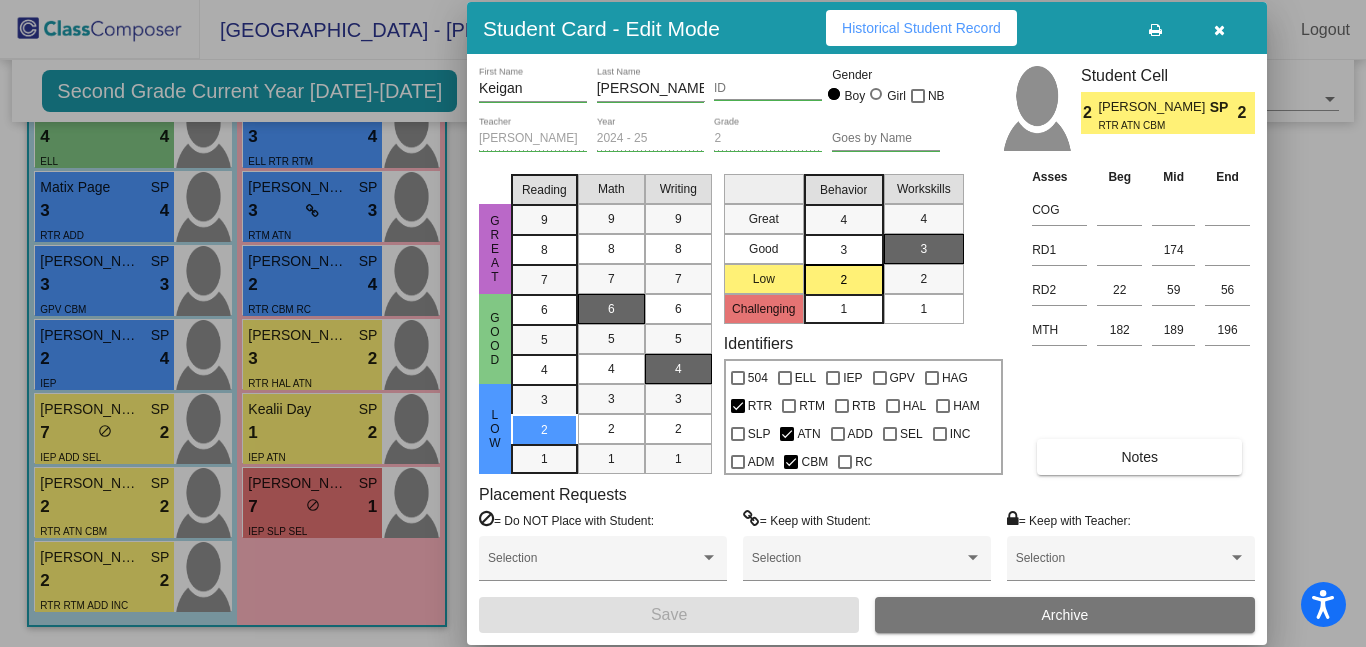 click on "Historical Student Record" at bounding box center (921, 28) 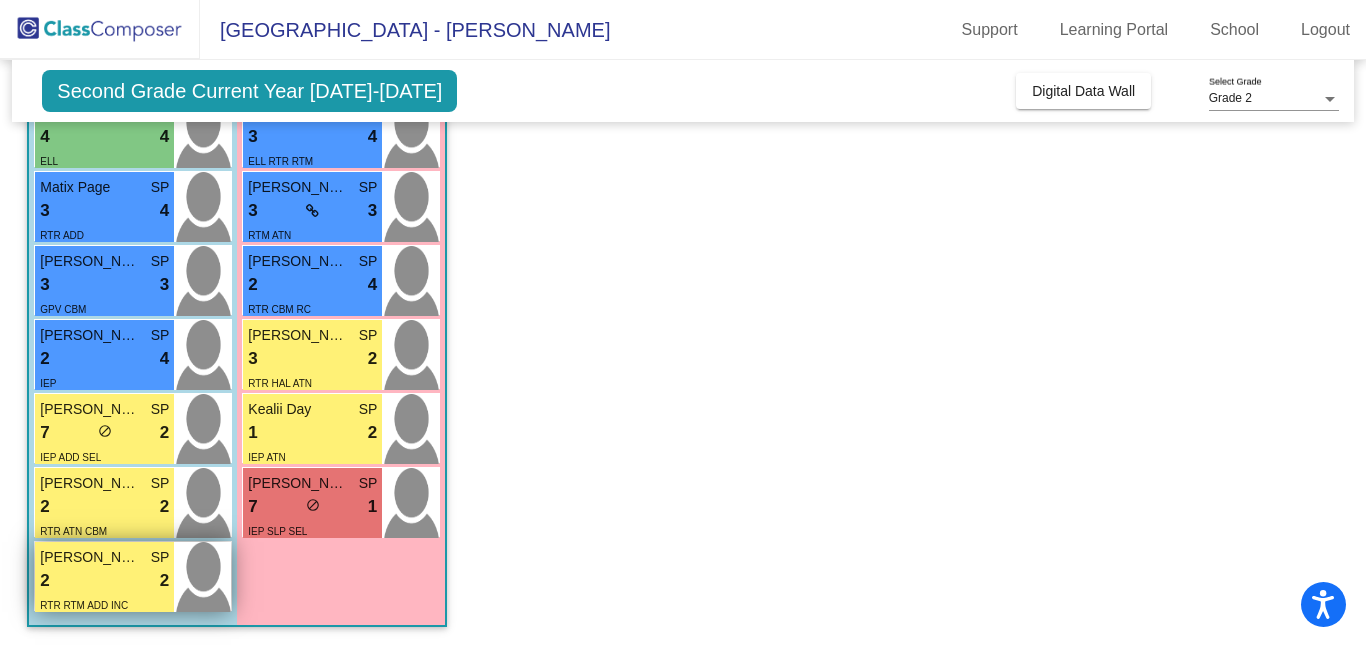 click on "2 lock do_not_disturb_alt 2" at bounding box center (104, 581) 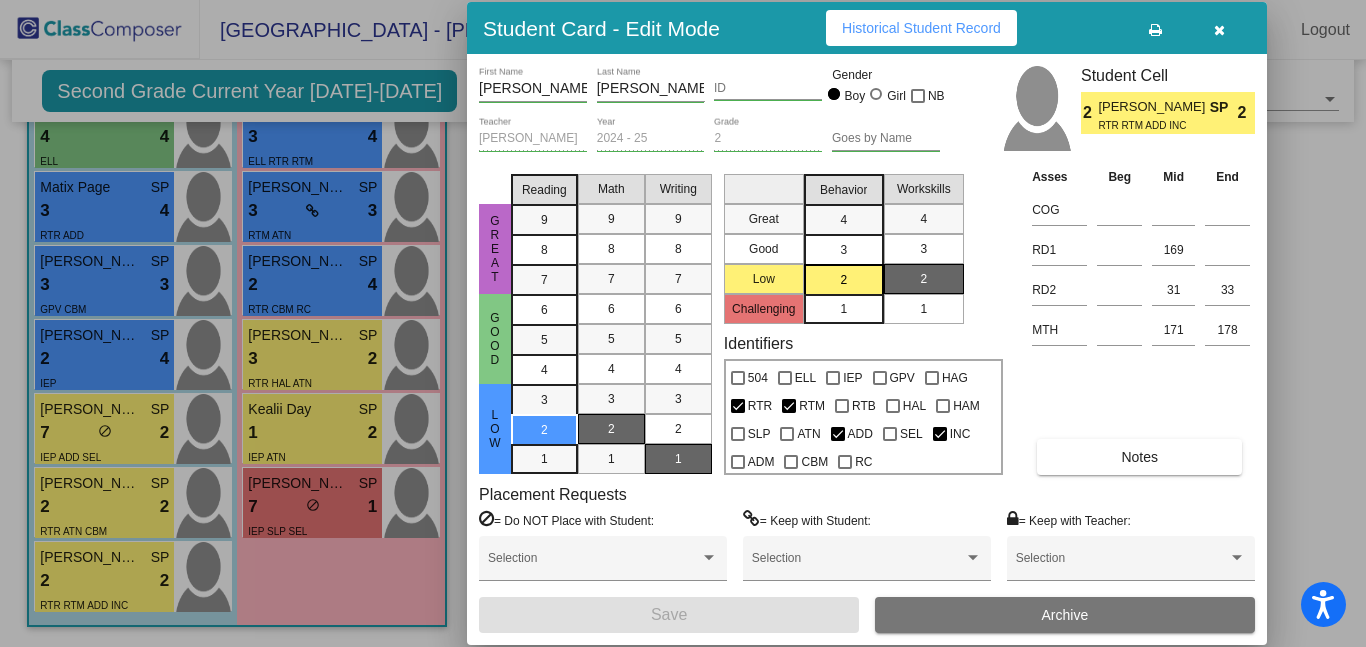 click on "Historical Student Record" at bounding box center [921, 28] 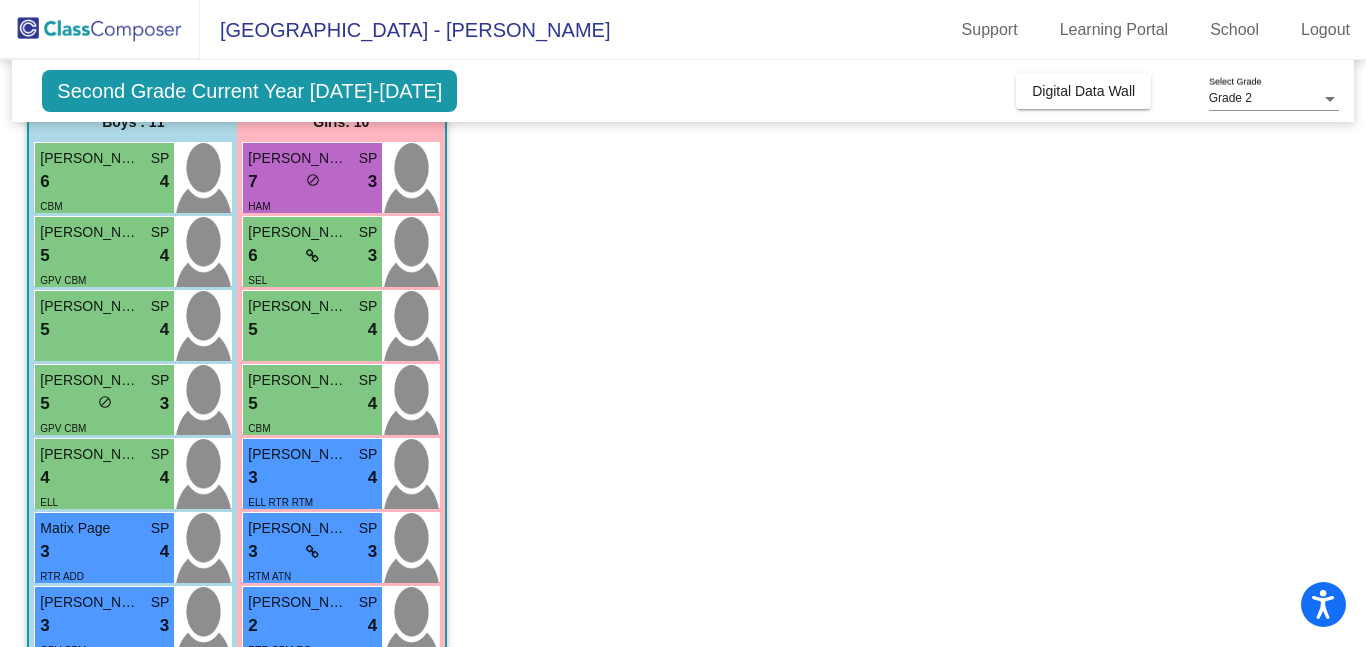 scroll, scrollTop: 172, scrollLeft: 0, axis: vertical 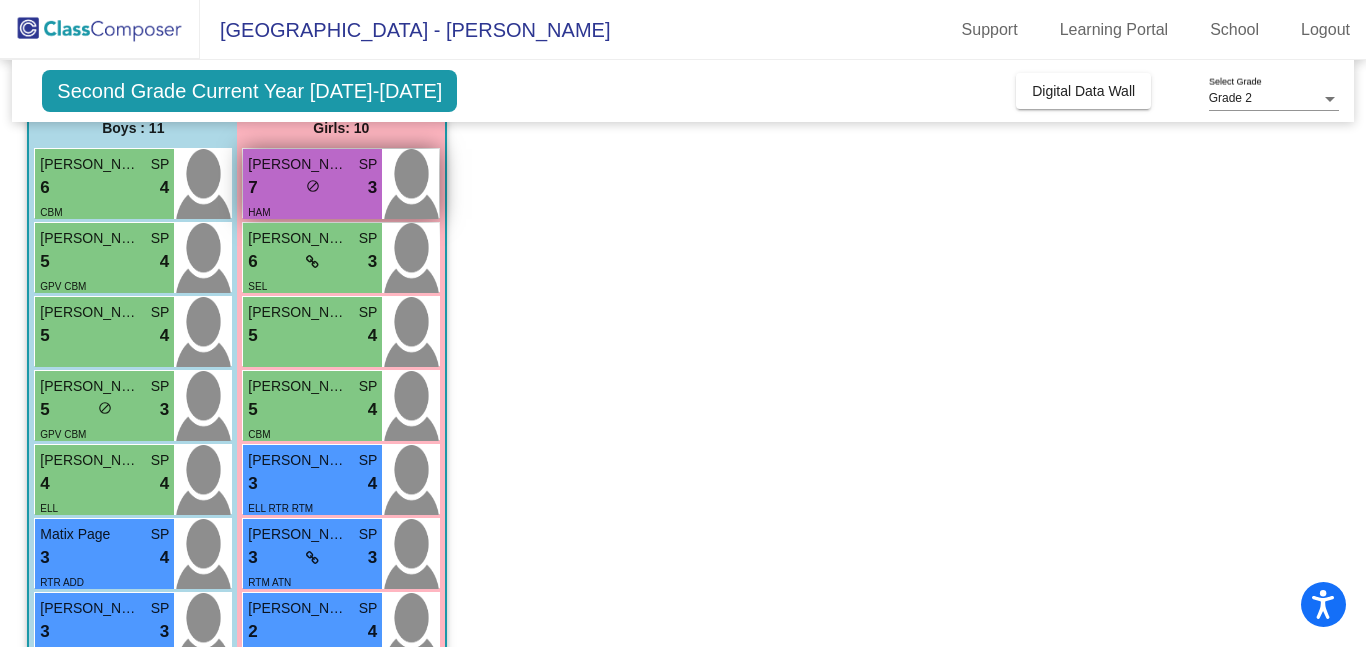 click on "Quinn Siegert SP" at bounding box center (312, 164) 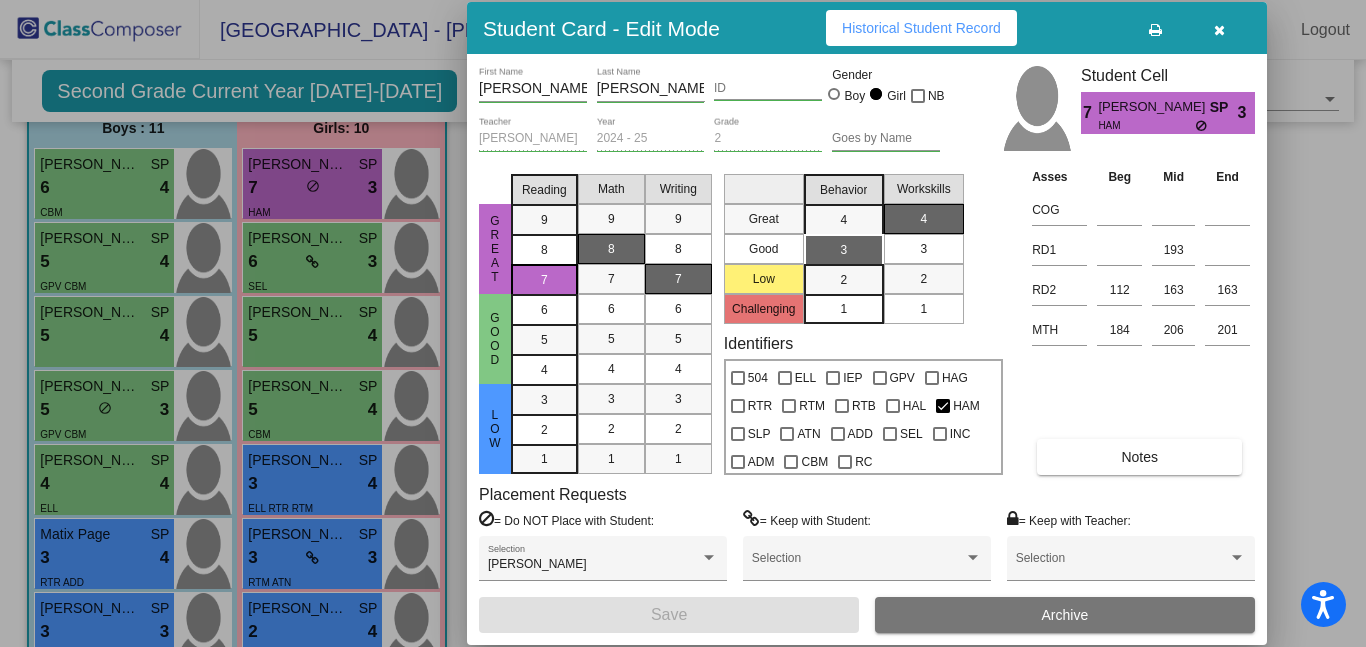 click on "Historical Student Record" at bounding box center (921, 28) 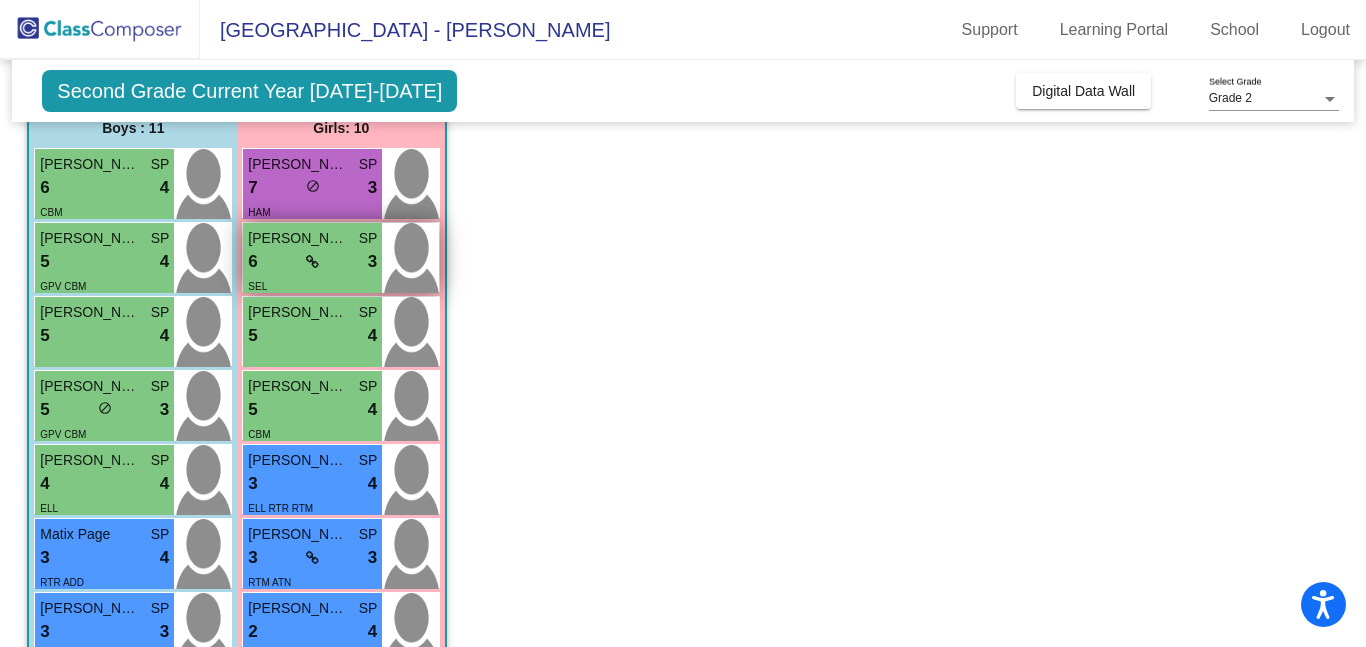 click on "6 lock do_not_disturb_alt 3" at bounding box center (312, 262) 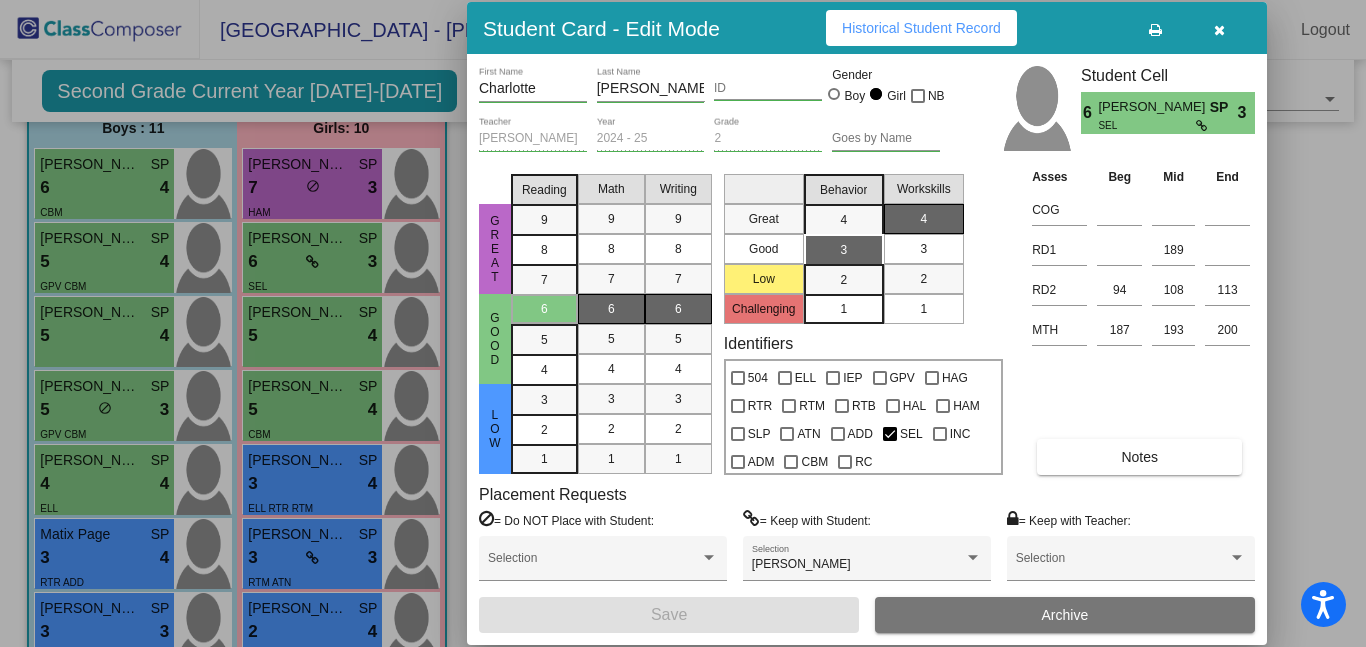 click on "Historical Student Record" at bounding box center [921, 28] 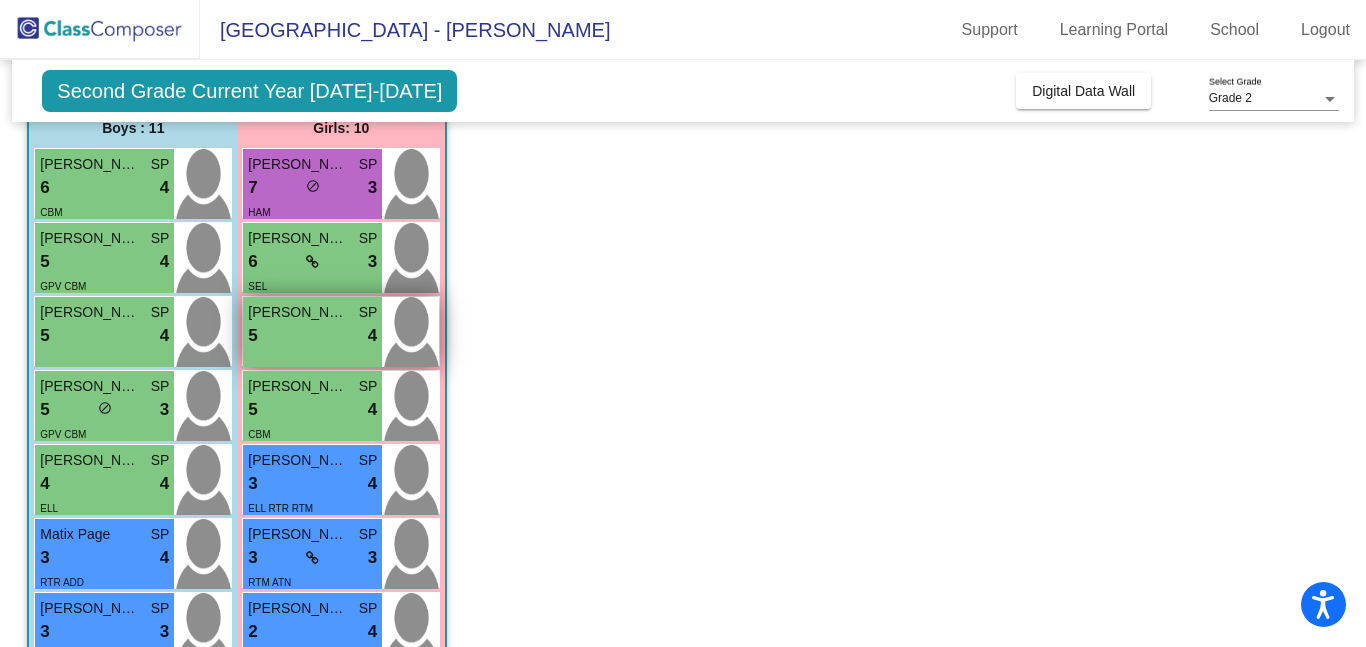 click on "Coral Minner SP 5 lock do_not_disturb_alt 4" at bounding box center (312, 332) 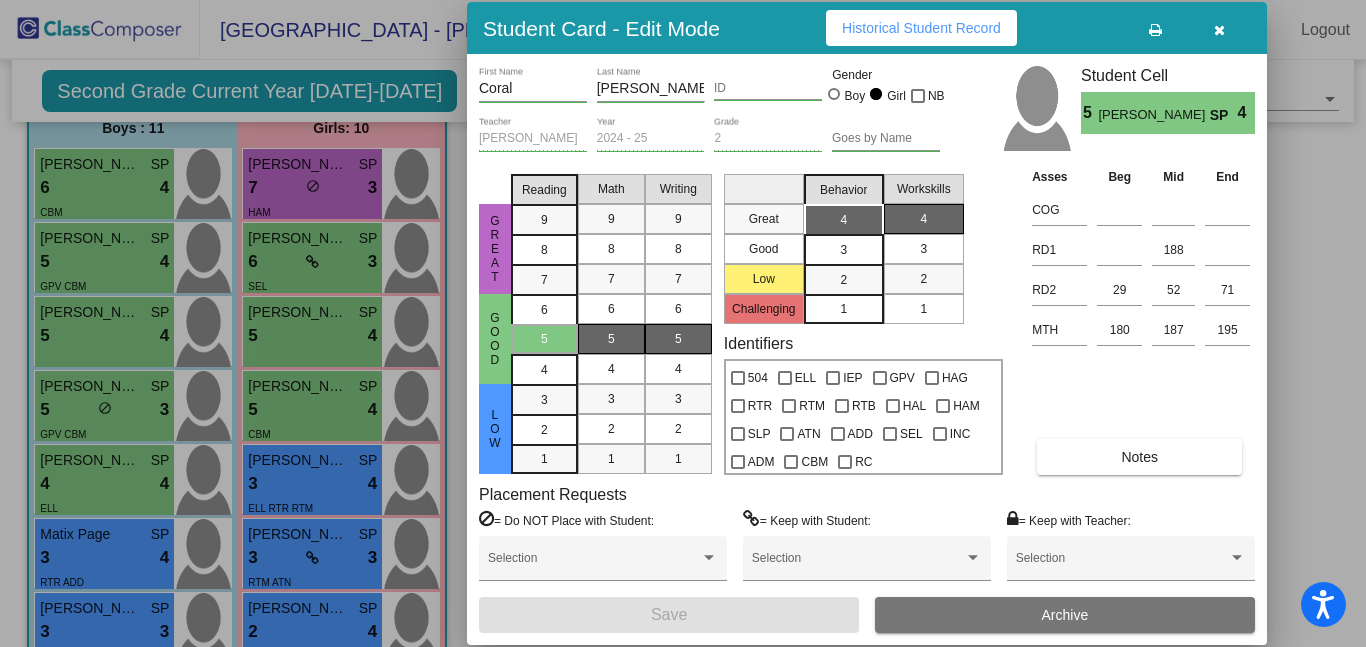 click on "Historical Student Record" at bounding box center (921, 28) 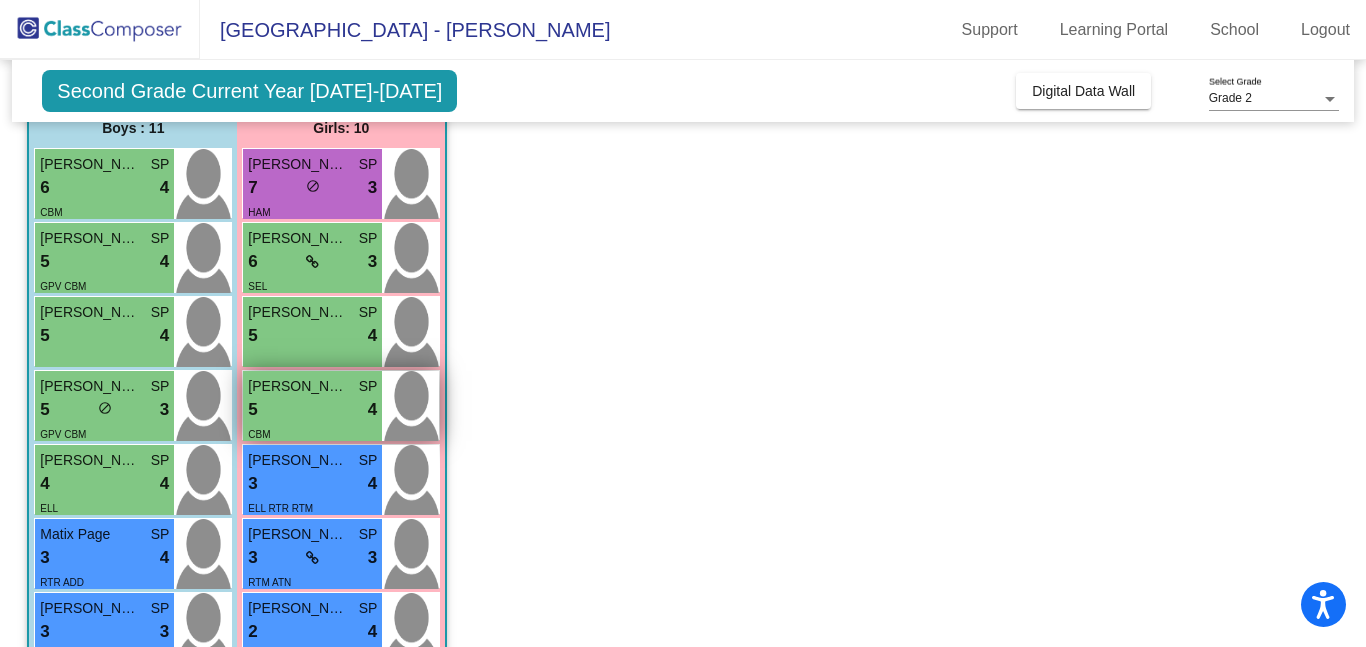 click on "CBM" at bounding box center (312, 433) 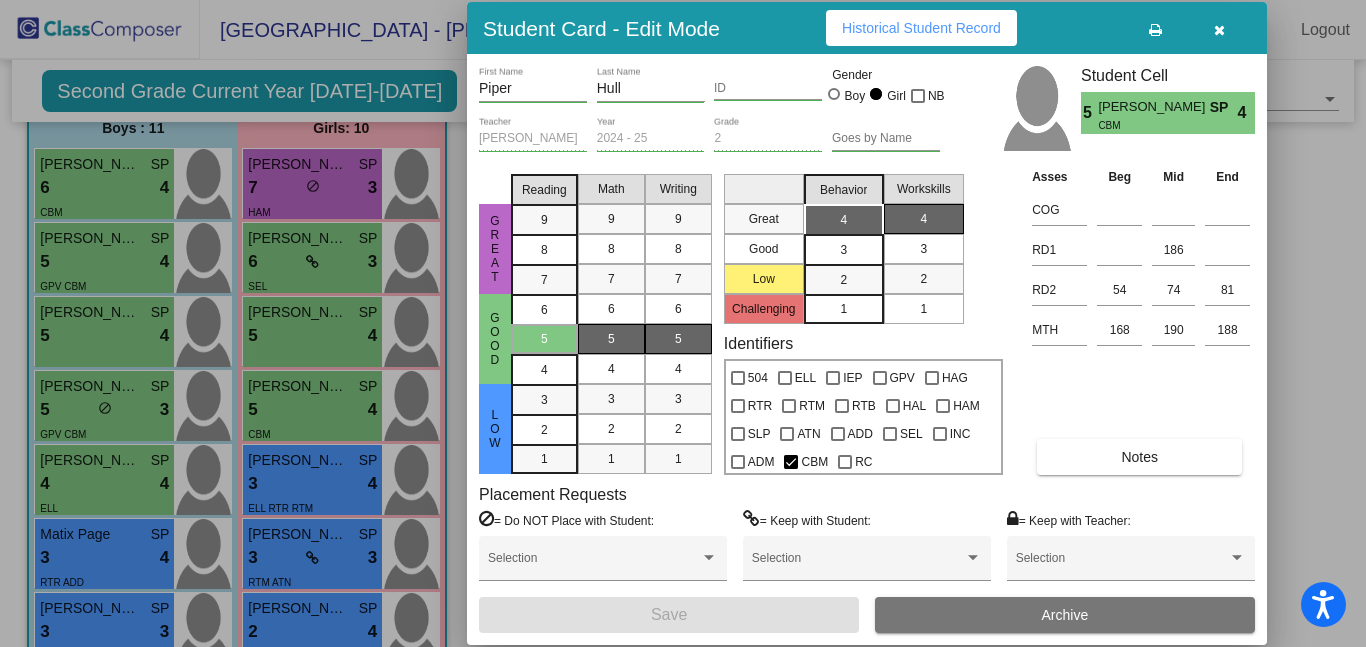 click on "Historical Student Record" at bounding box center (921, 28) 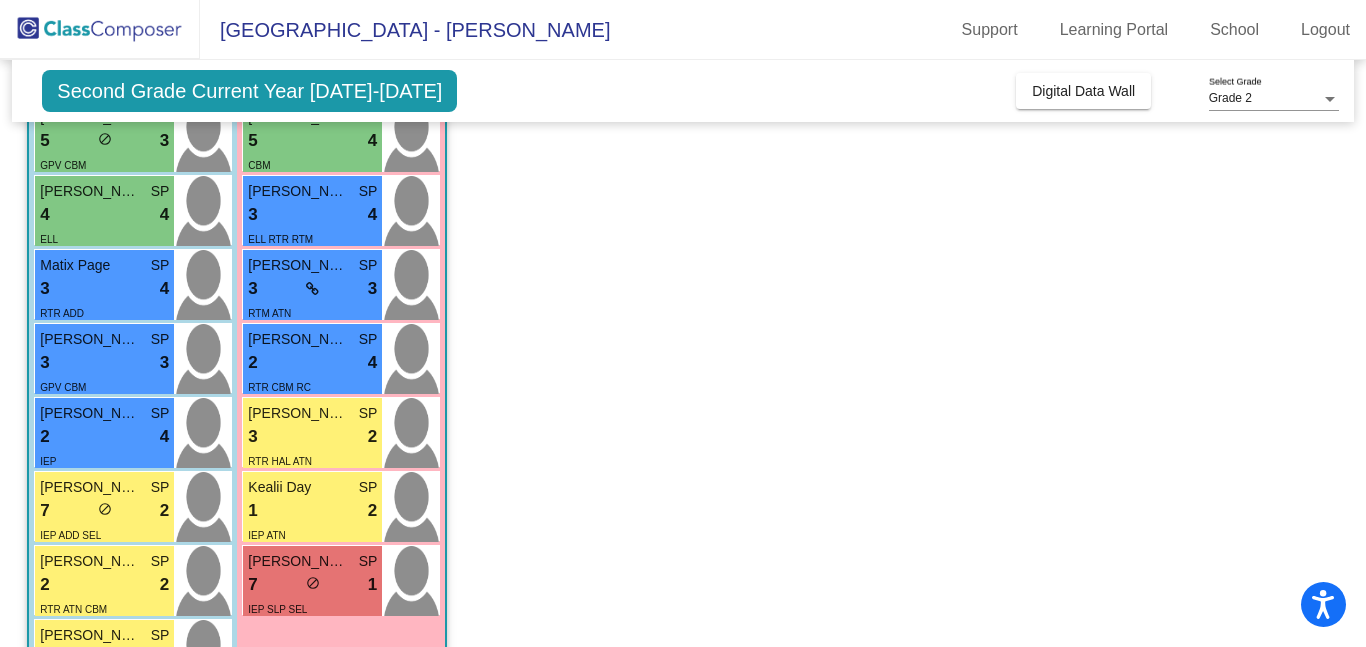 scroll, scrollTop: 446, scrollLeft: 0, axis: vertical 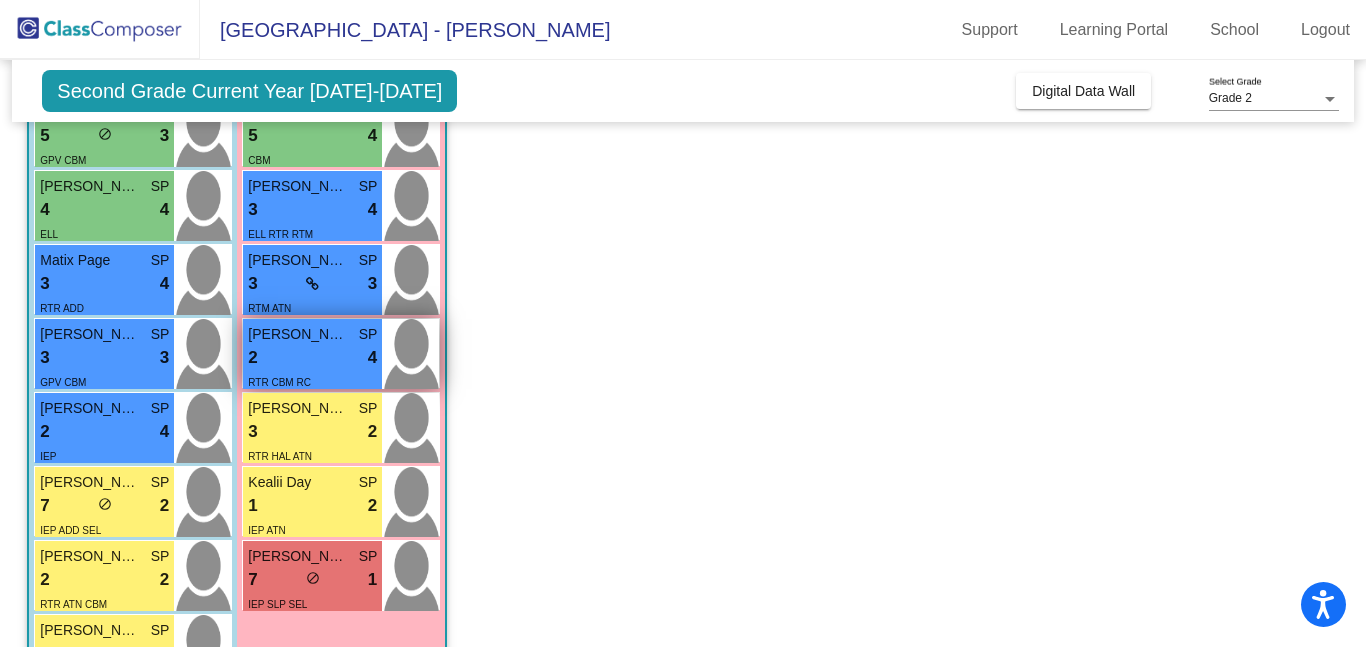 click on "RTR CBM RC" at bounding box center [312, 381] 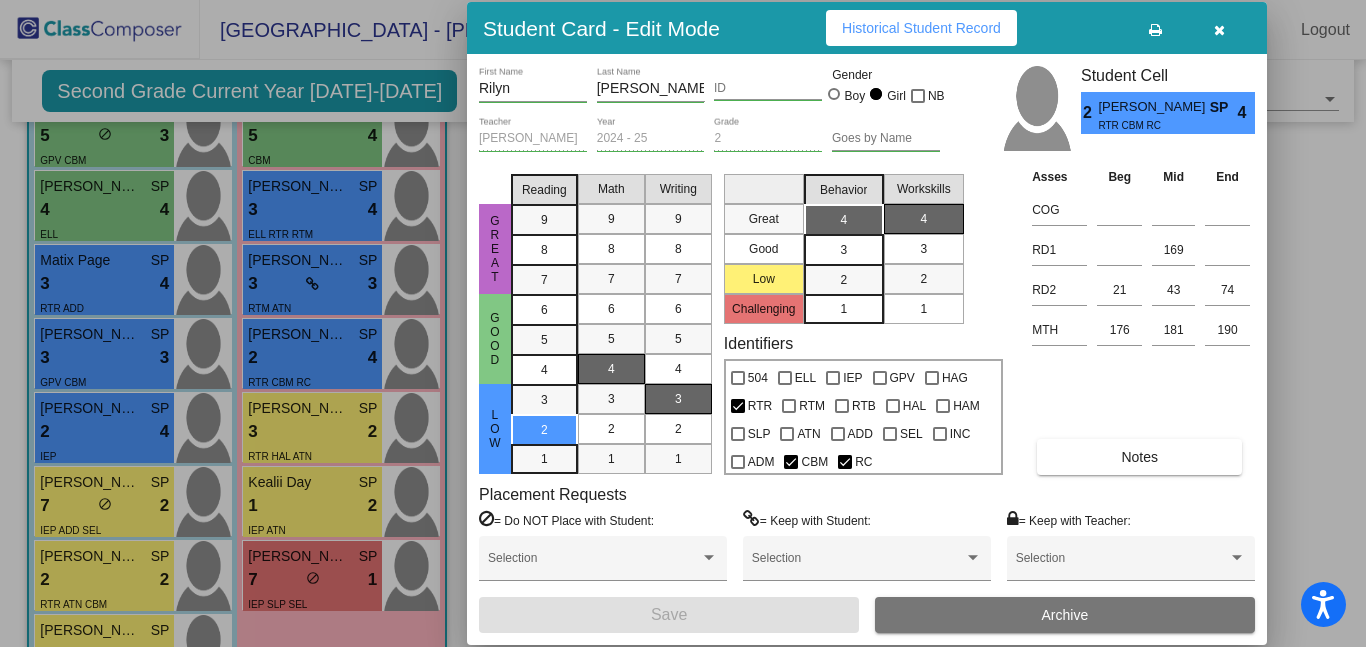 click on "Historical Student Record" at bounding box center (921, 28) 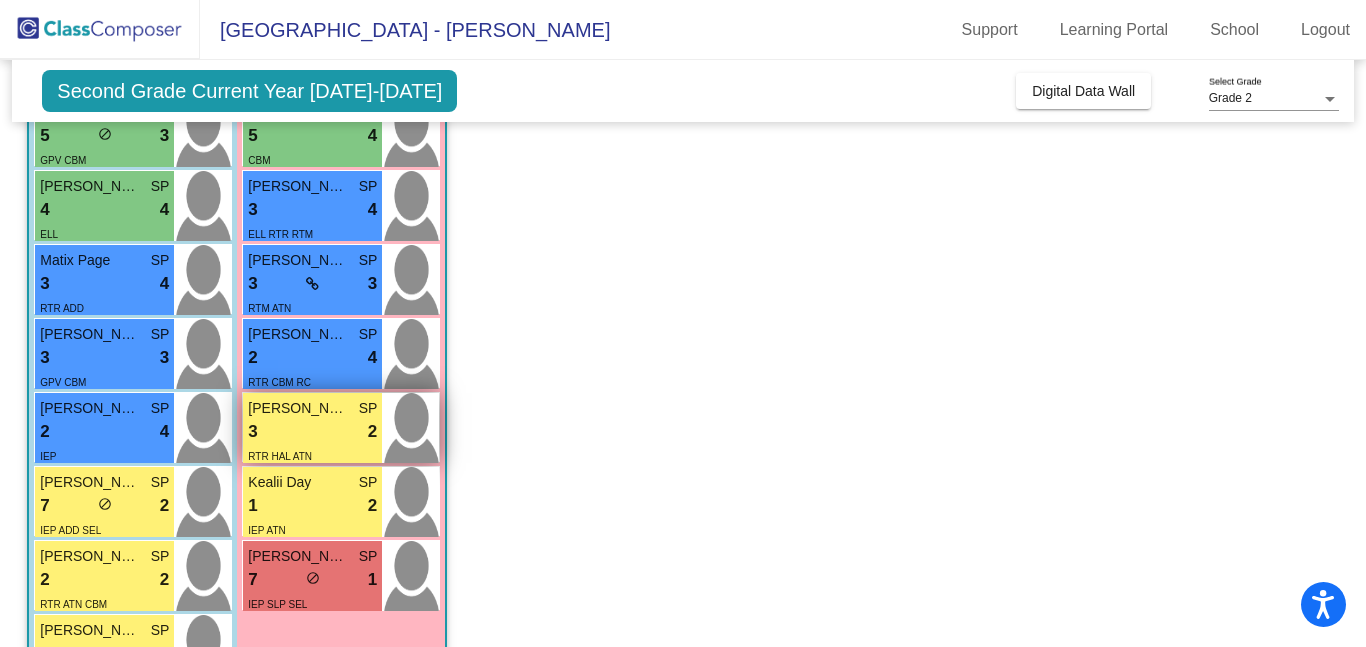 click on "RTR HAL ATN" at bounding box center (312, 455) 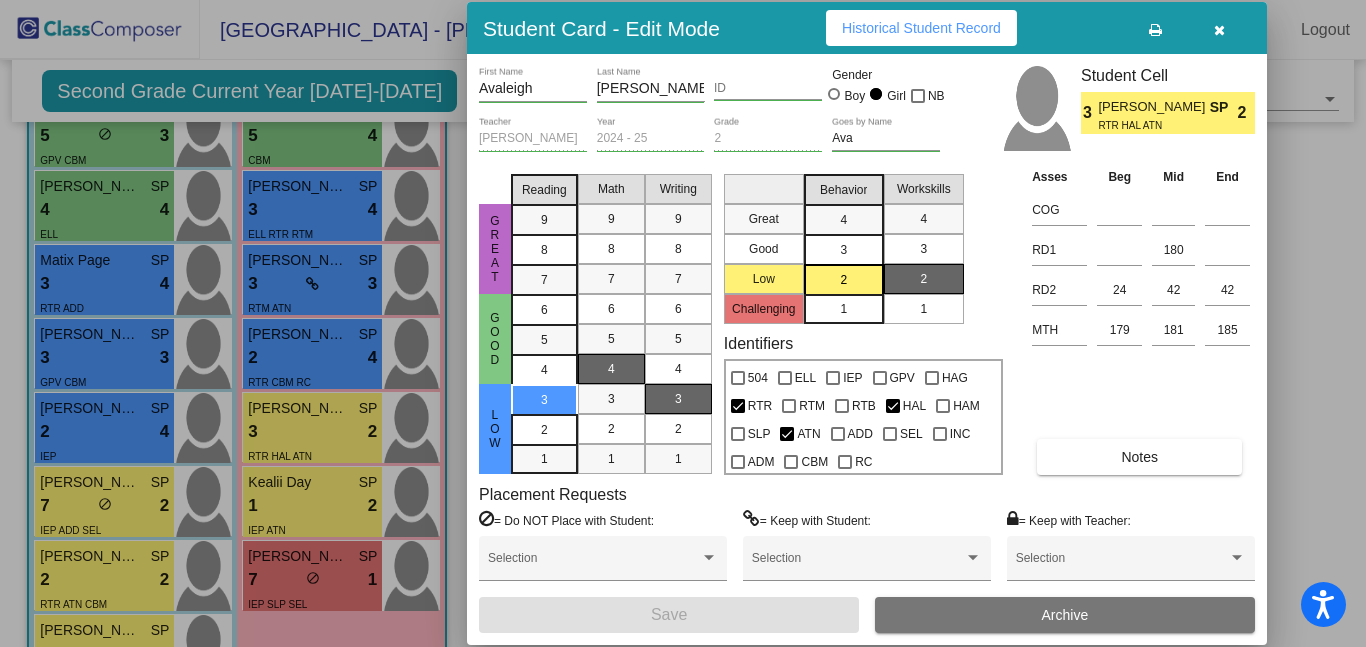 click on "Historical Student Record" at bounding box center [921, 28] 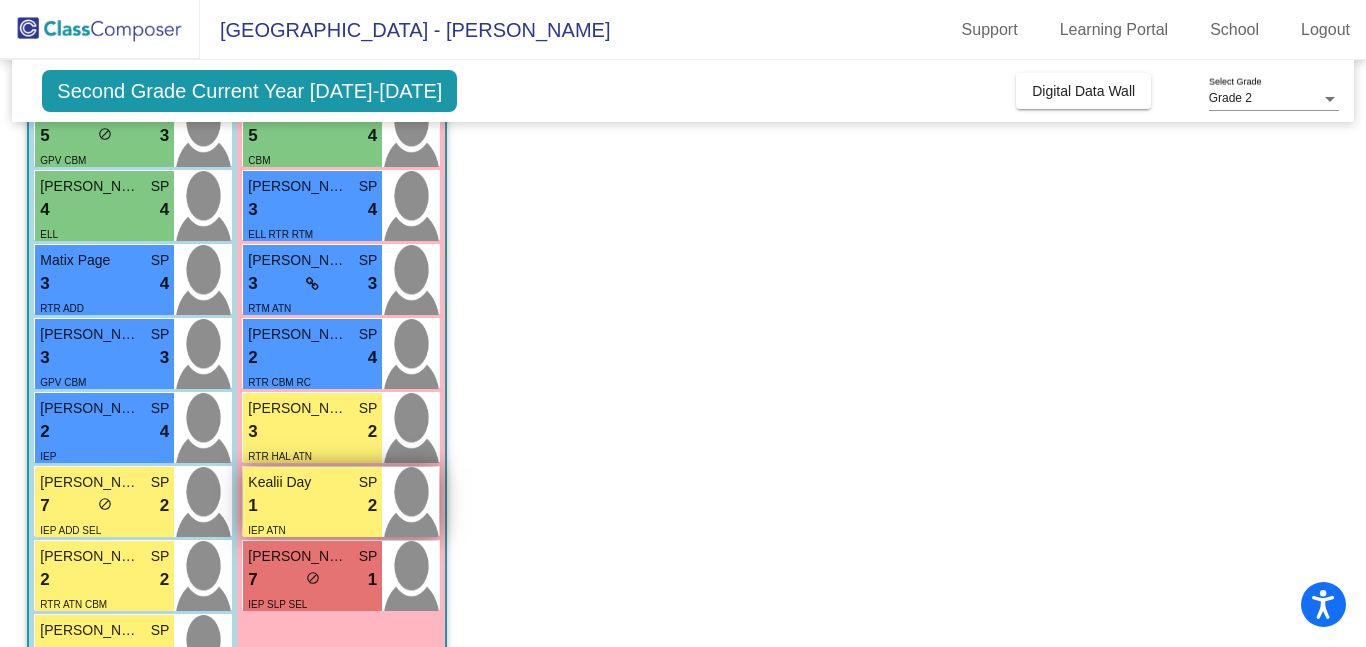 click on "IEP ATN" at bounding box center (312, 529) 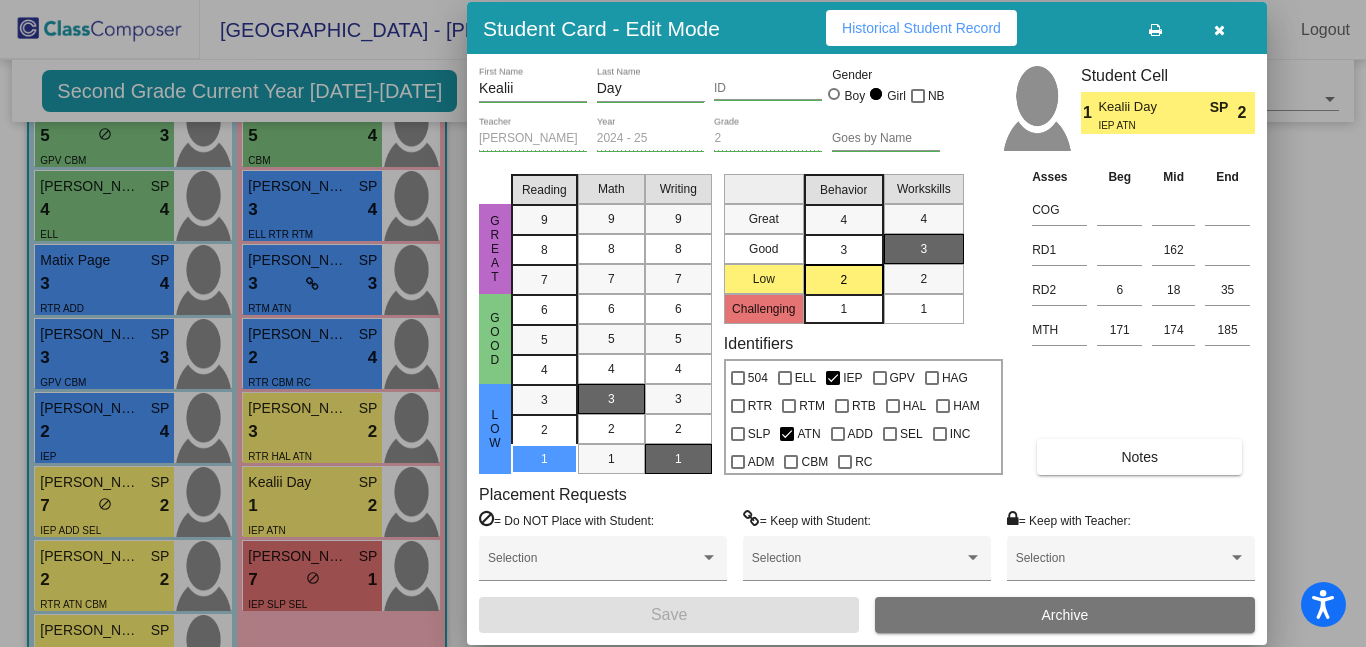click on "Historical Student Record" at bounding box center (921, 28) 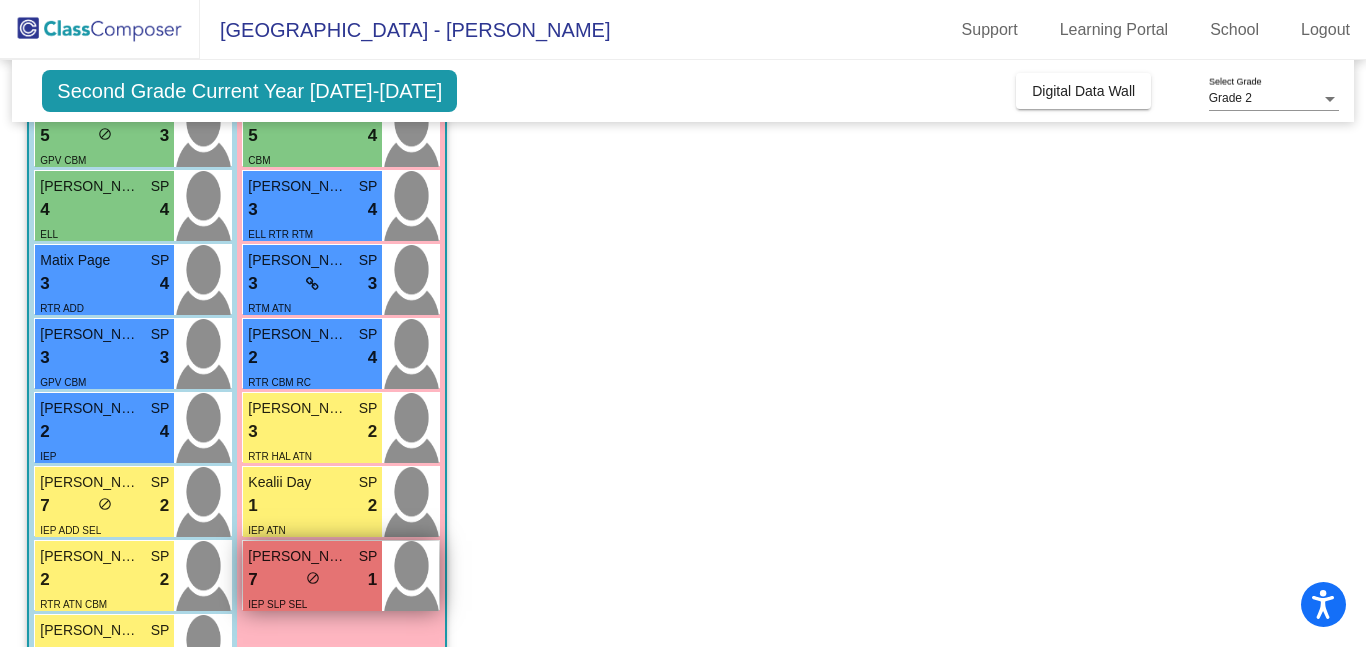 click on "7 lock do_not_disturb_alt 1" at bounding box center [312, 580] 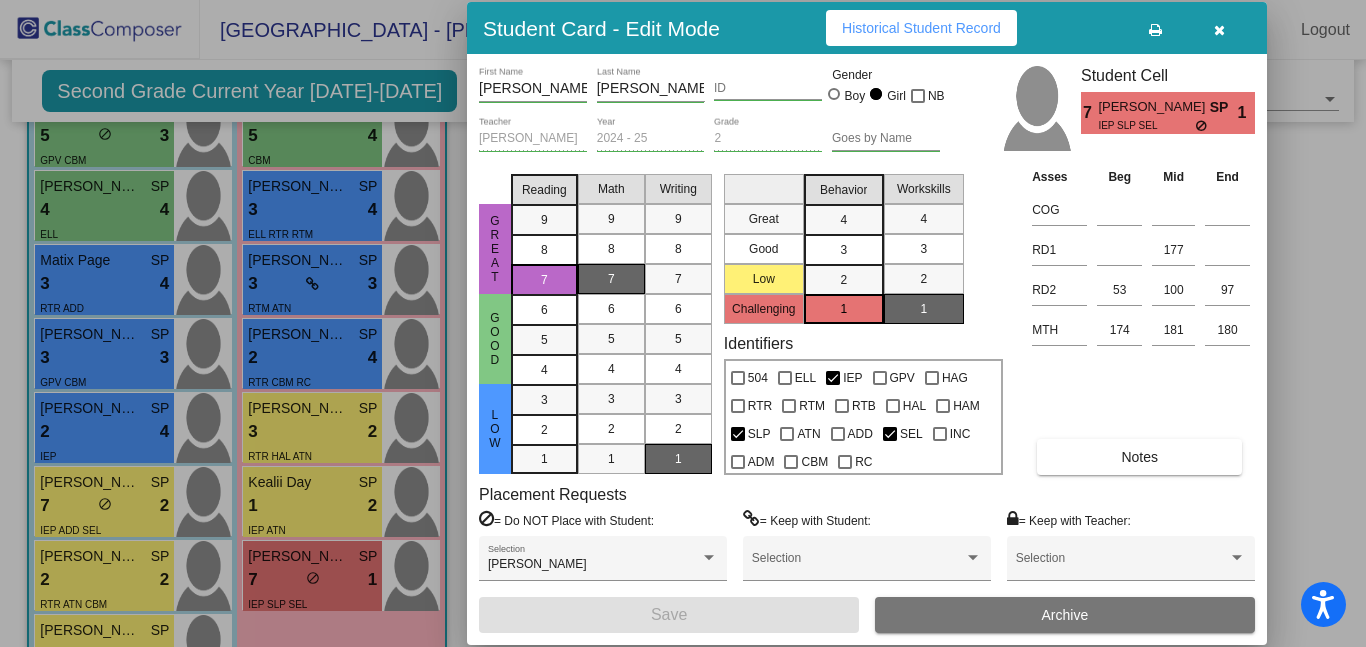 click on "Student Card - Edit Mode   Historical Student Record" at bounding box center (867, 28) 